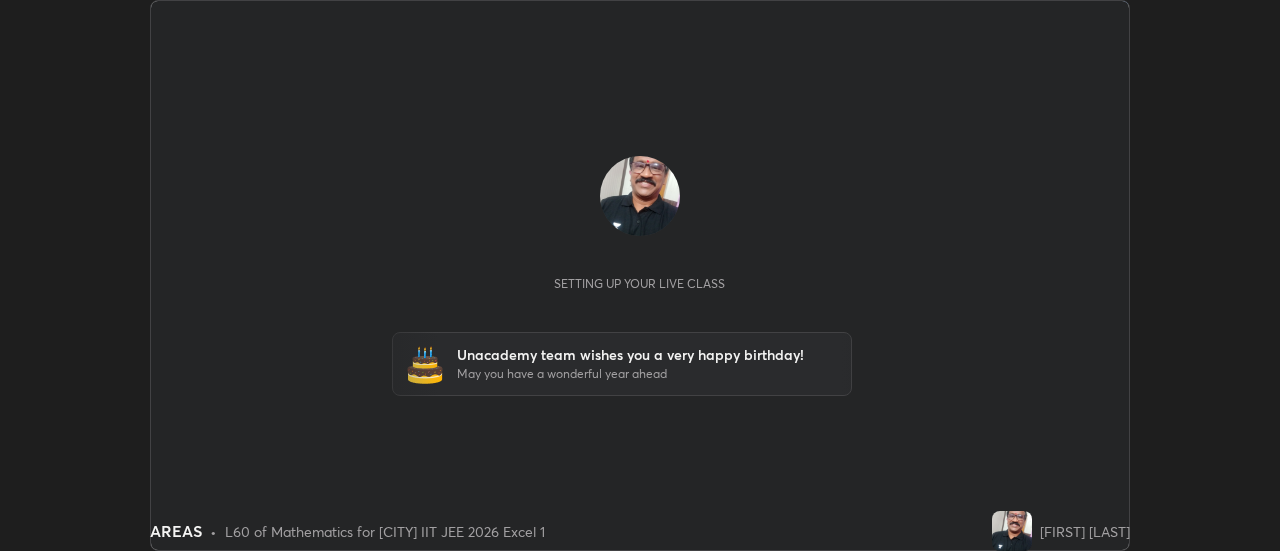 scroll, scrollTop: 0, scrollLeft: 0, axis: both 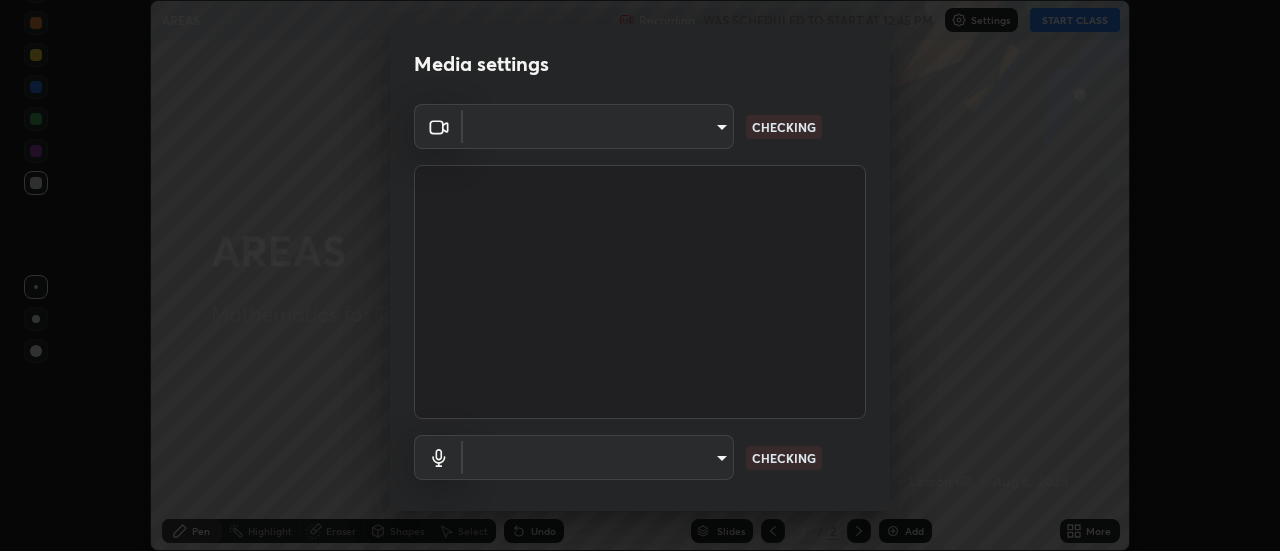 type on "c1743da8526a0aadeed10a62cbfcd2d4321df644c55b53bf1ad22bdce350b73d" 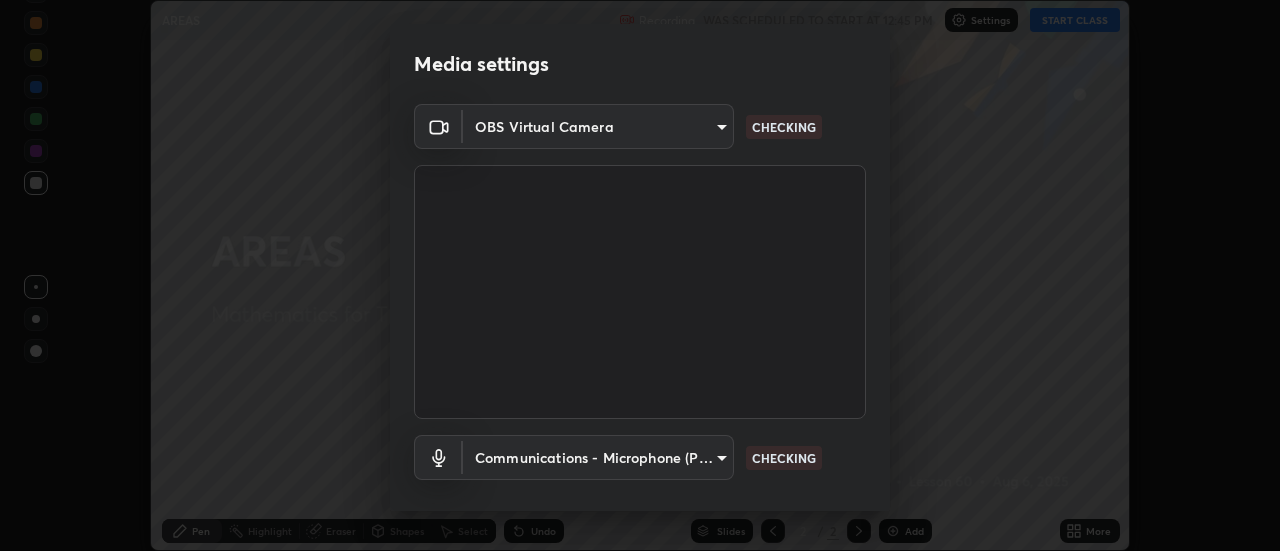 click on "CHECKING" at bounding box center (784, 458) 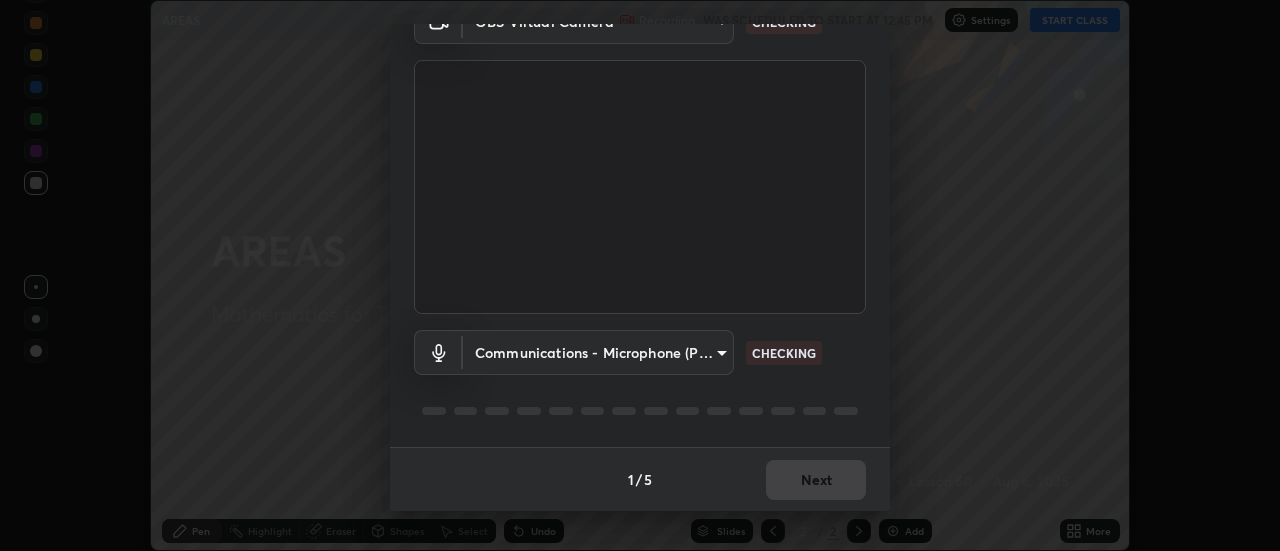 click on "1 / 5 Next" at bounding box center [640, 479] 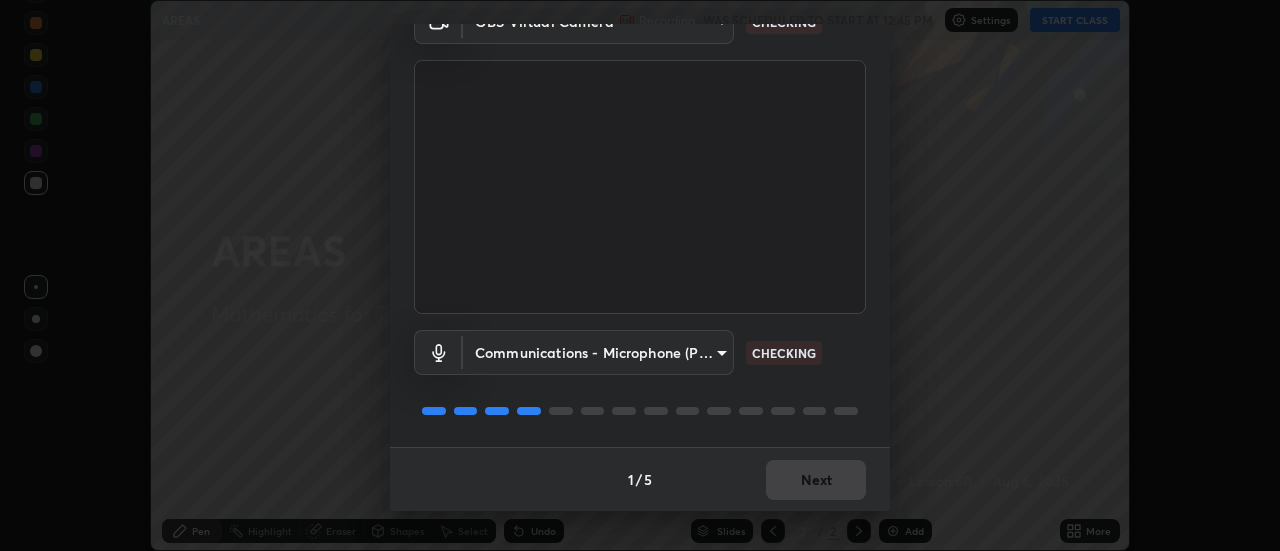 click on "1 / 5 Next" at bounding box center (640, 479) 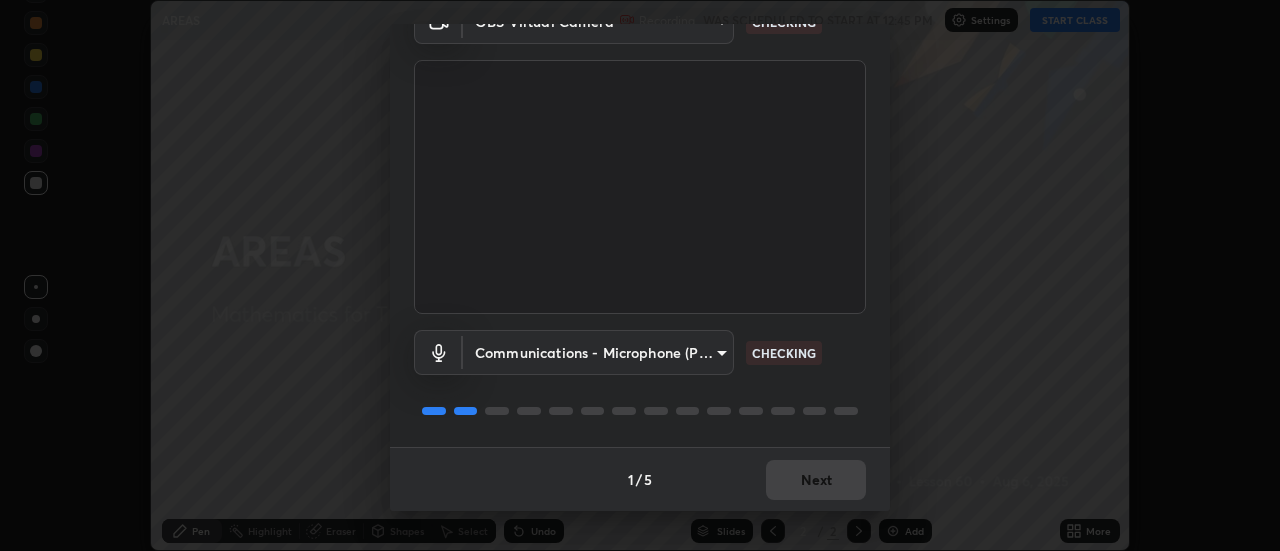 click on "CHECKING" at bounding box center [784, 353] 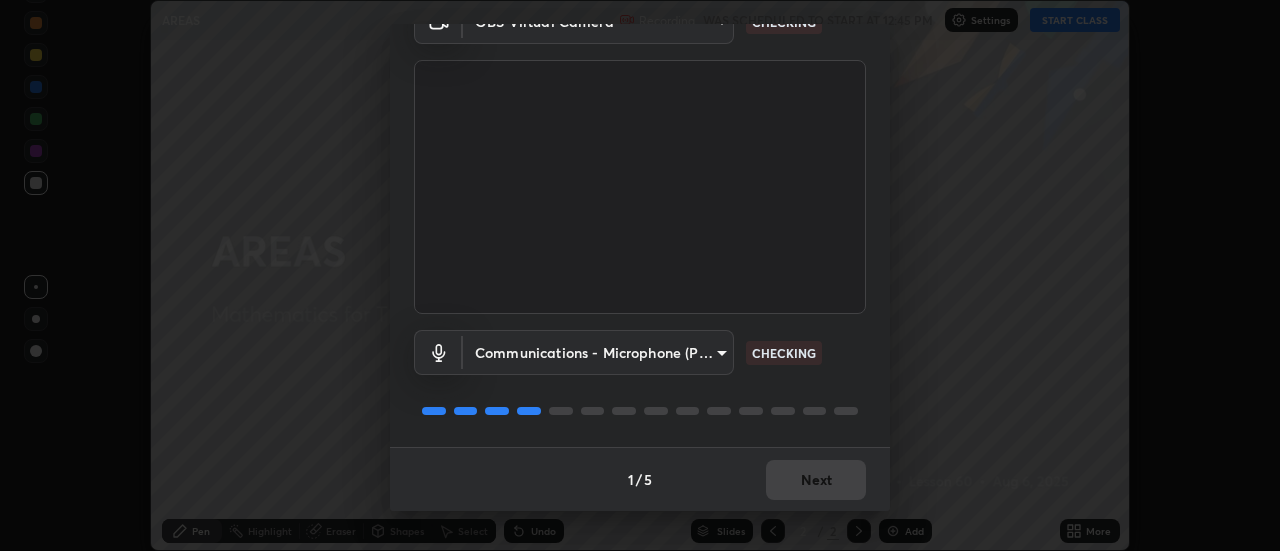 click on "1 / 5 Next" at bounding box center [640, 479] 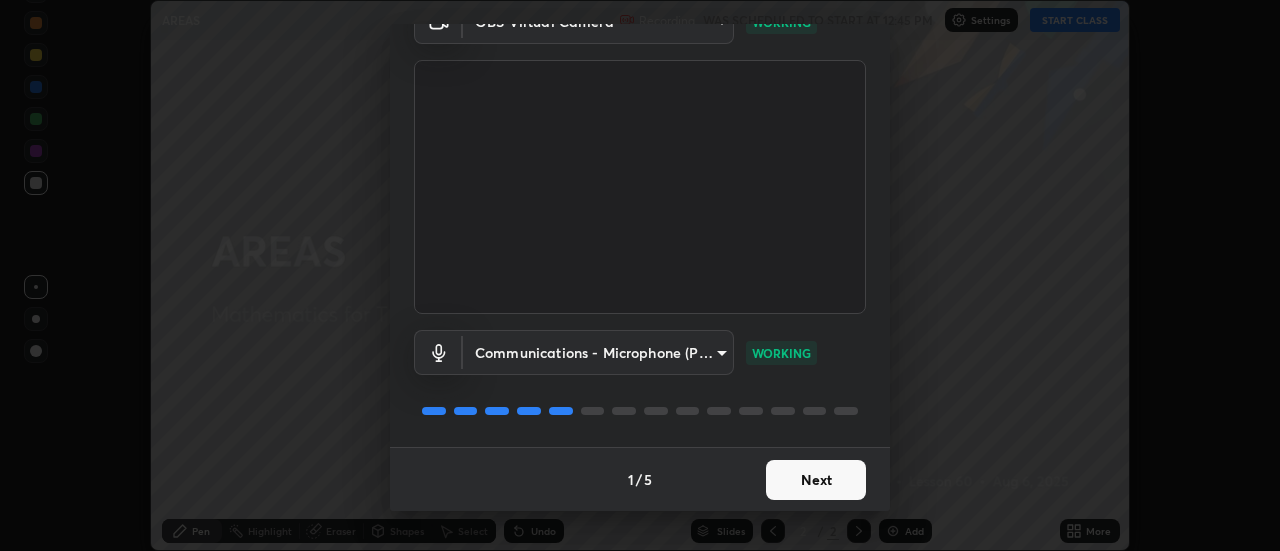 click on "Next" at bounding box center [816, 480] 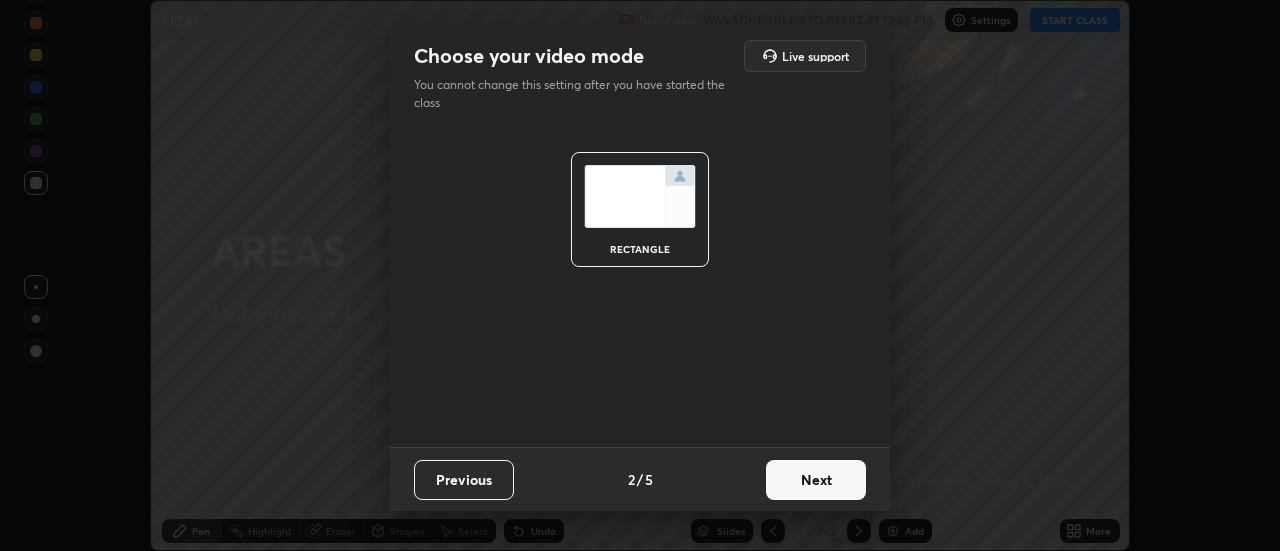 scroll, scrollTop: 0, scrollLeft: 0, axis: both 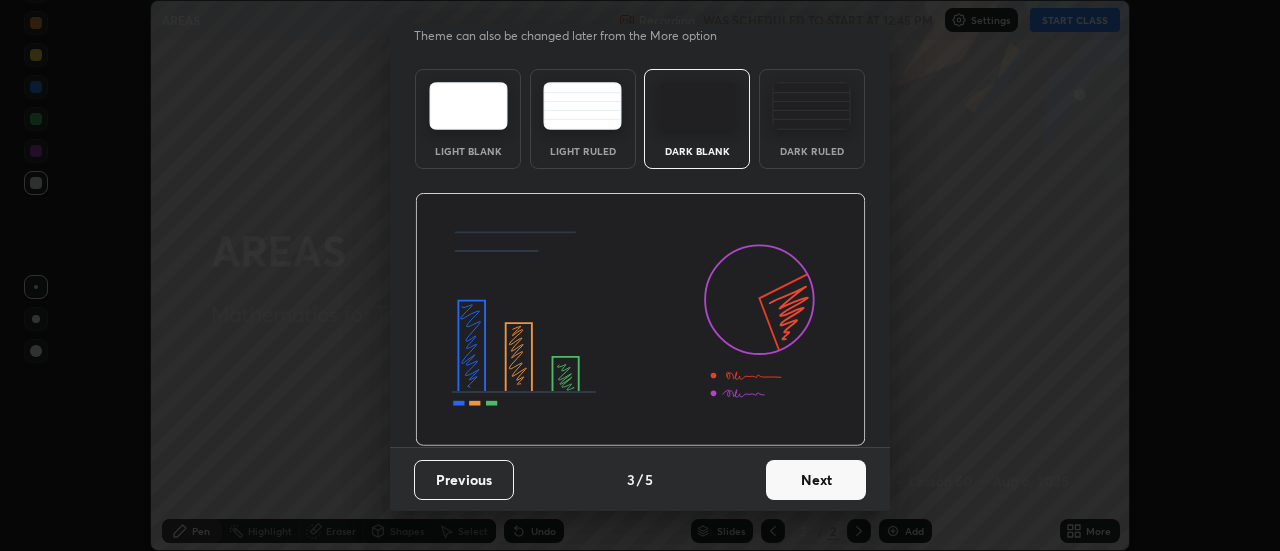 click on "Next" at bounding box center [816, 480] 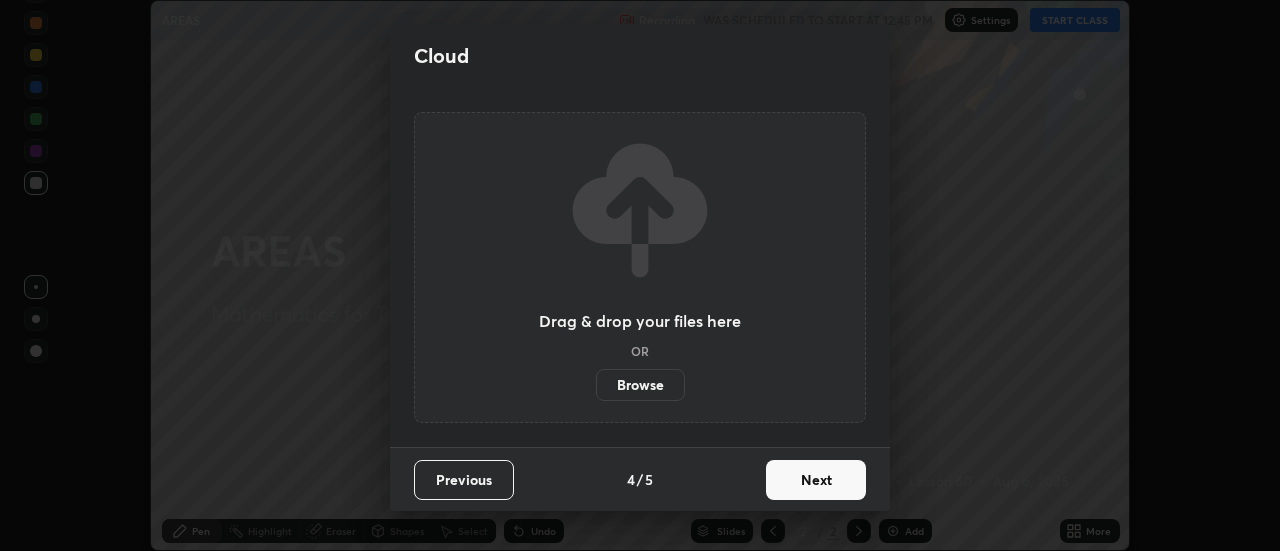 scroll, scrollTop: 0, scrollLeft: 0, axis: both 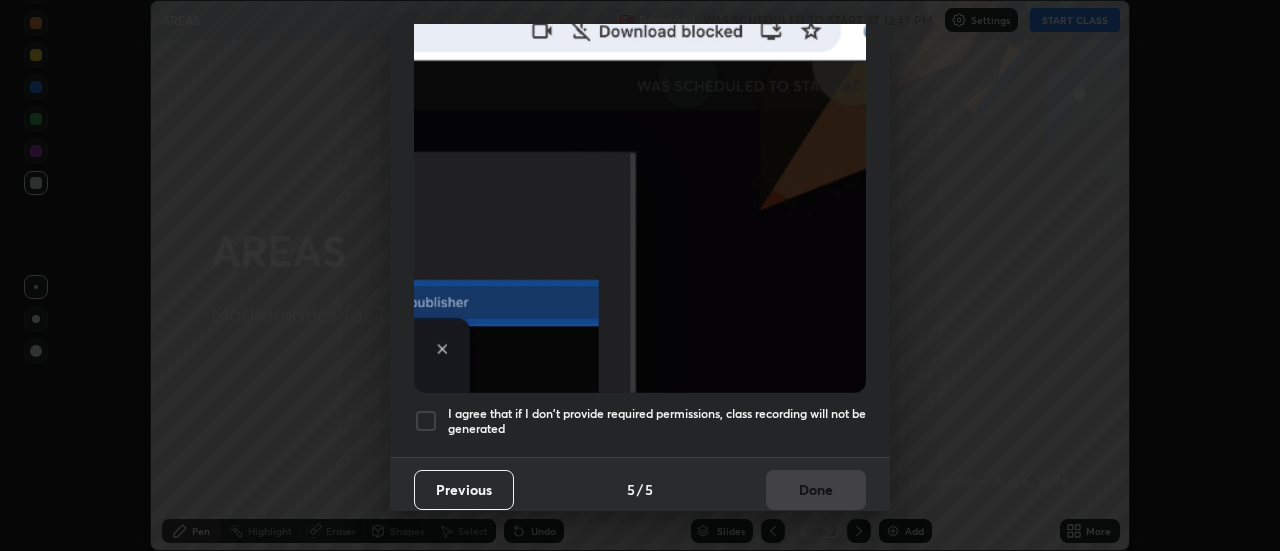 click at bounding box center (426, 421) 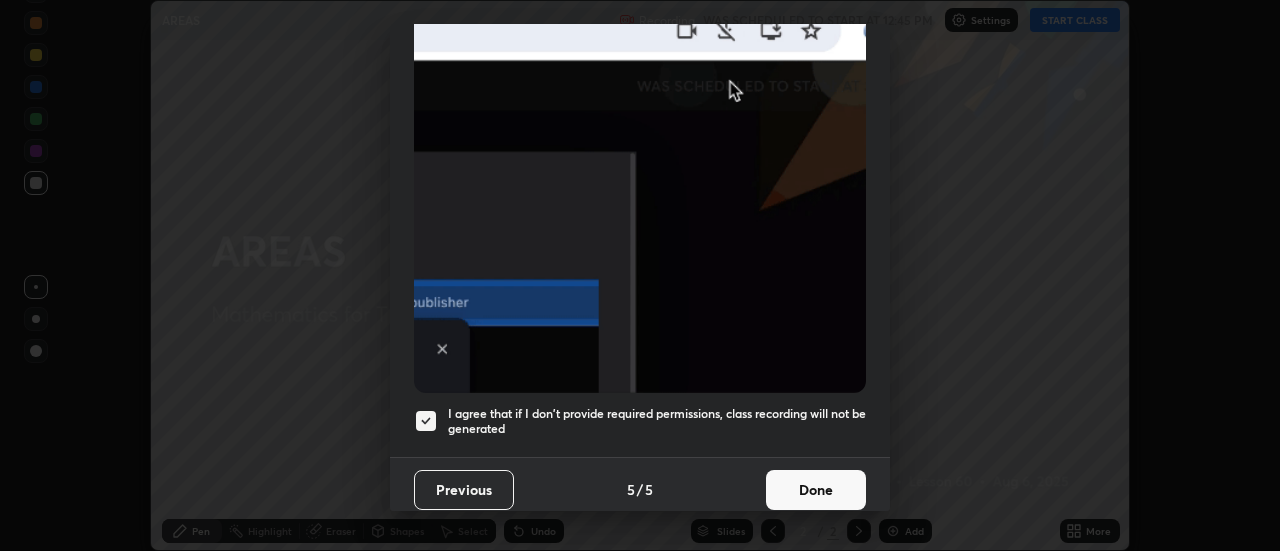 click on "Done" at bounding box center [816, 490] 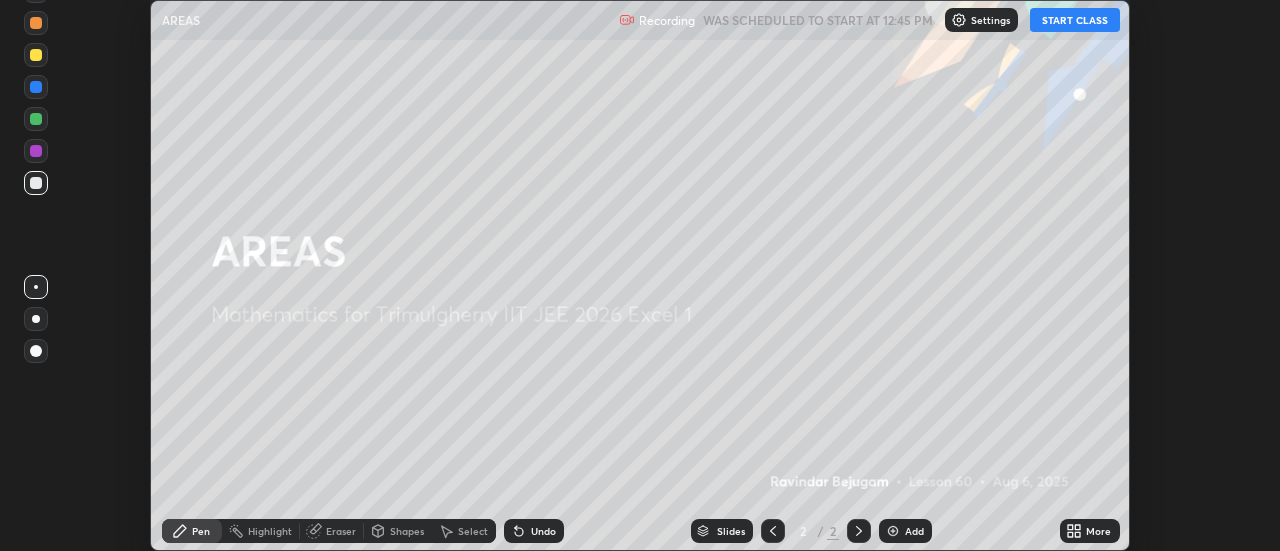 click on "START CLASS" at bounding box center (1075, 20) 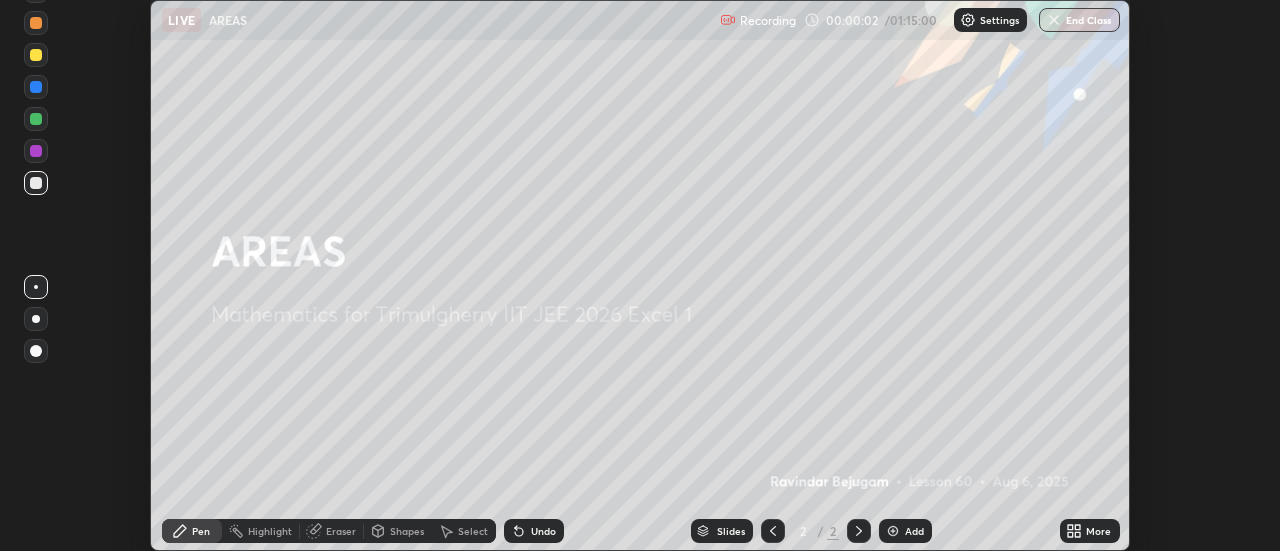 click 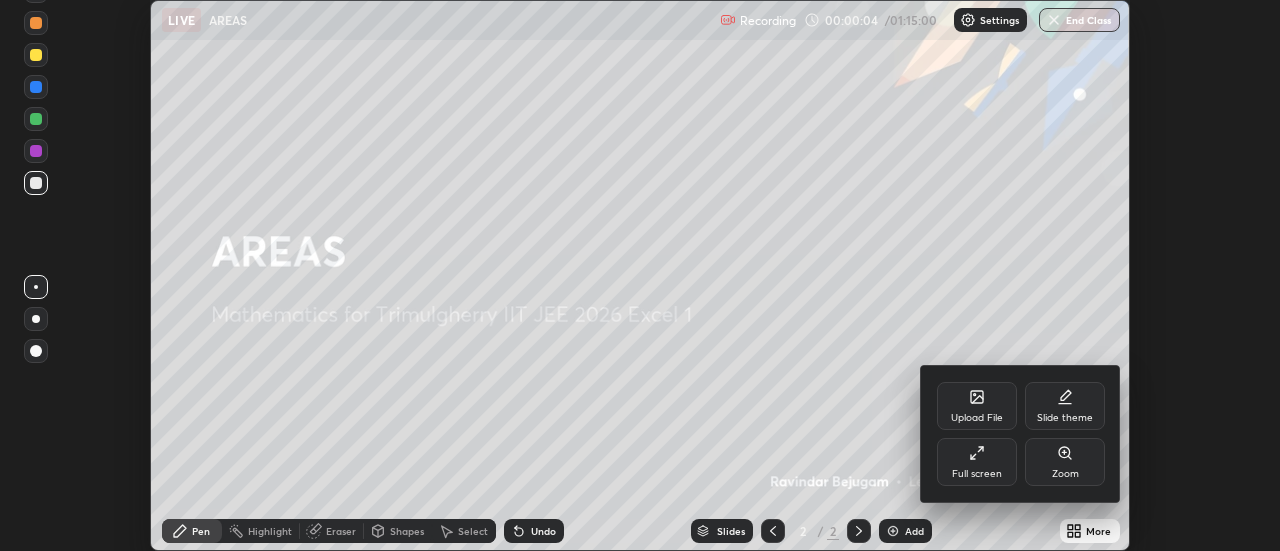 click on "Full screen" at bounding box center (977, 462) 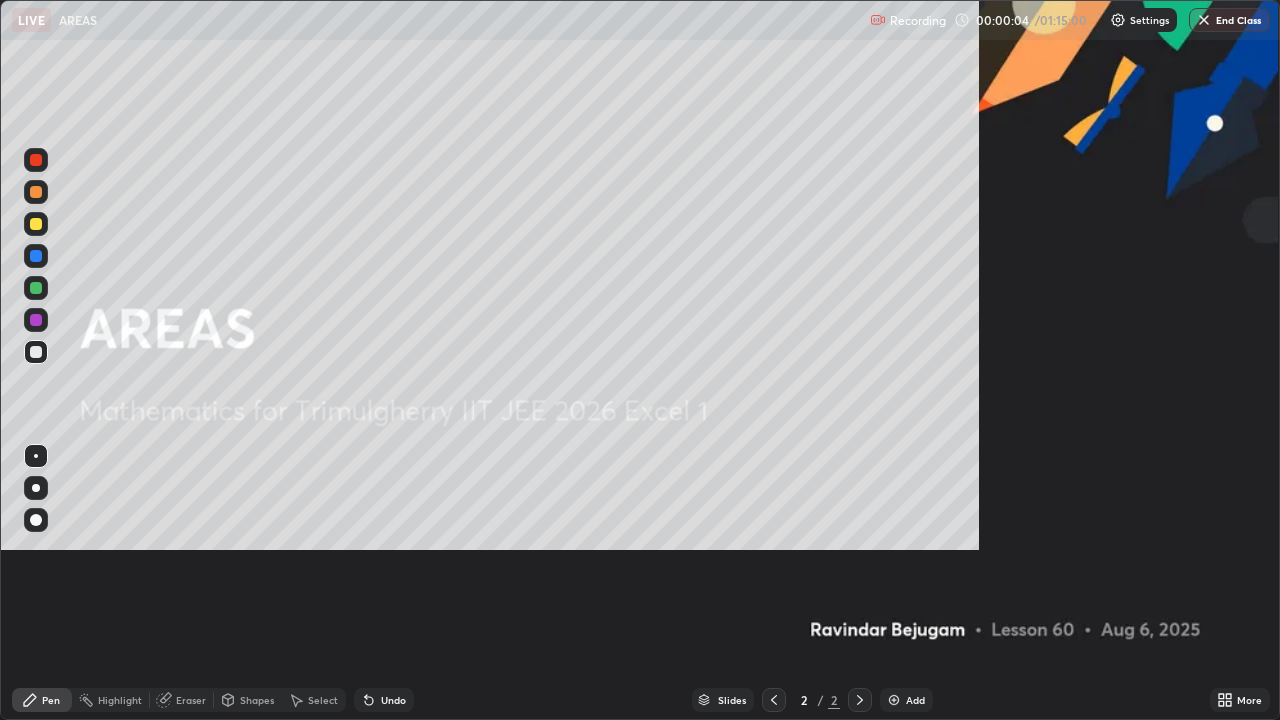 scroll, scrollTop: 99280, scrollLeft: 98720, axis: both 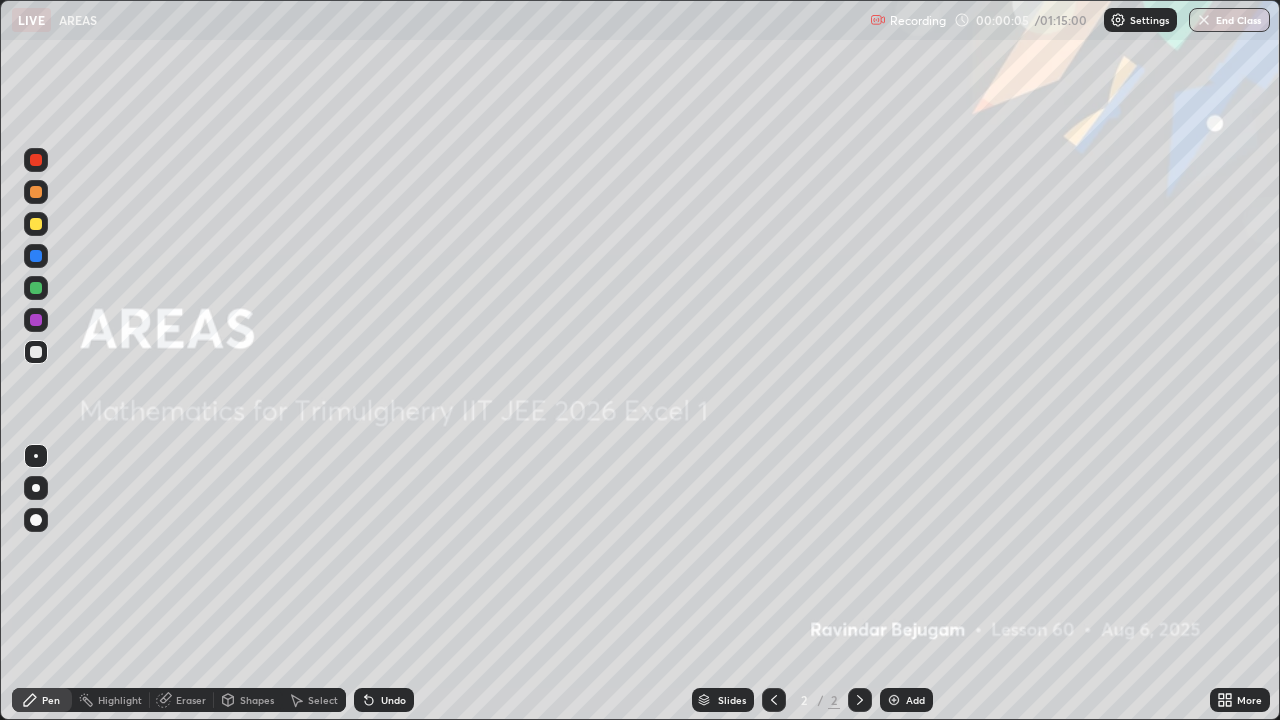 click on "Add" at bounding box center (906, 700) 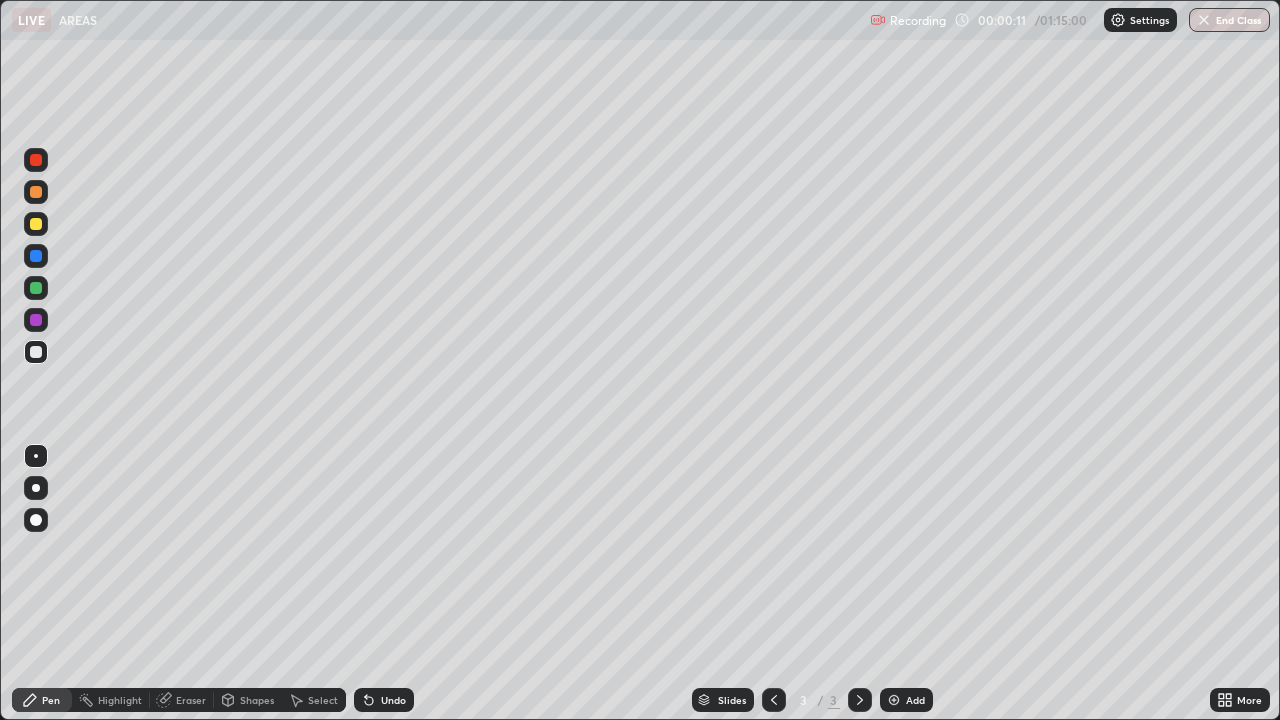 click 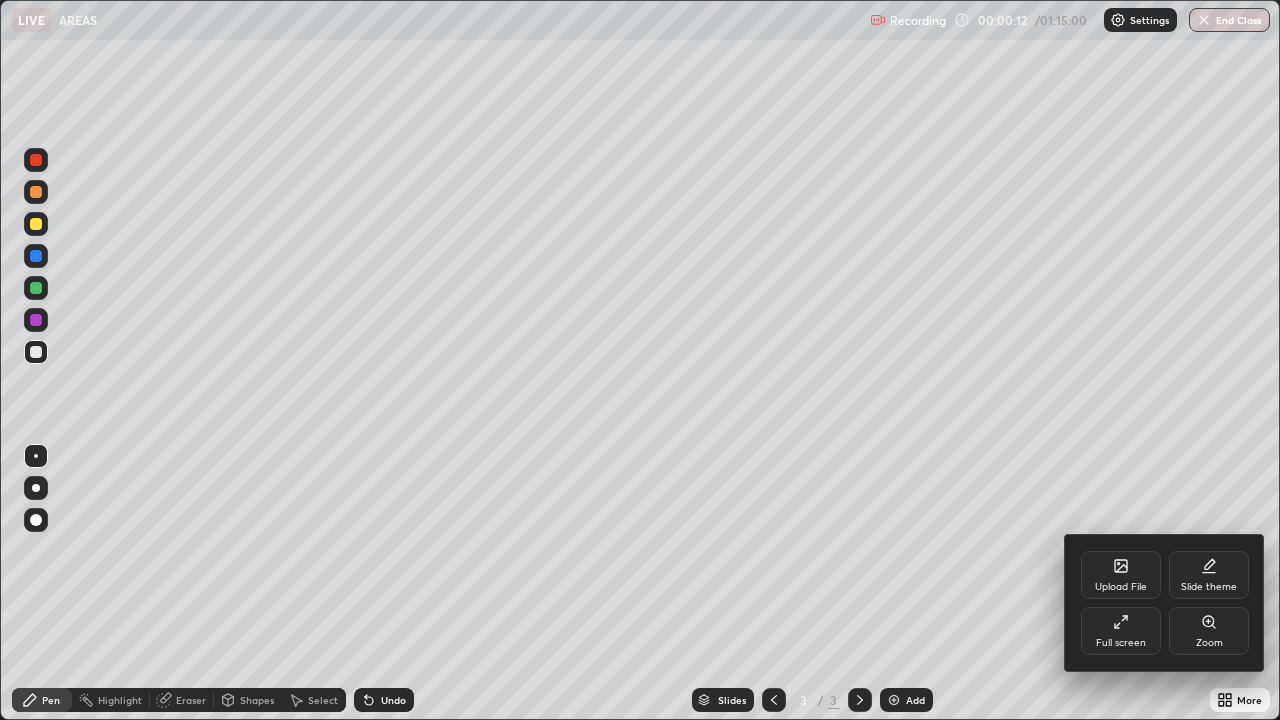 click 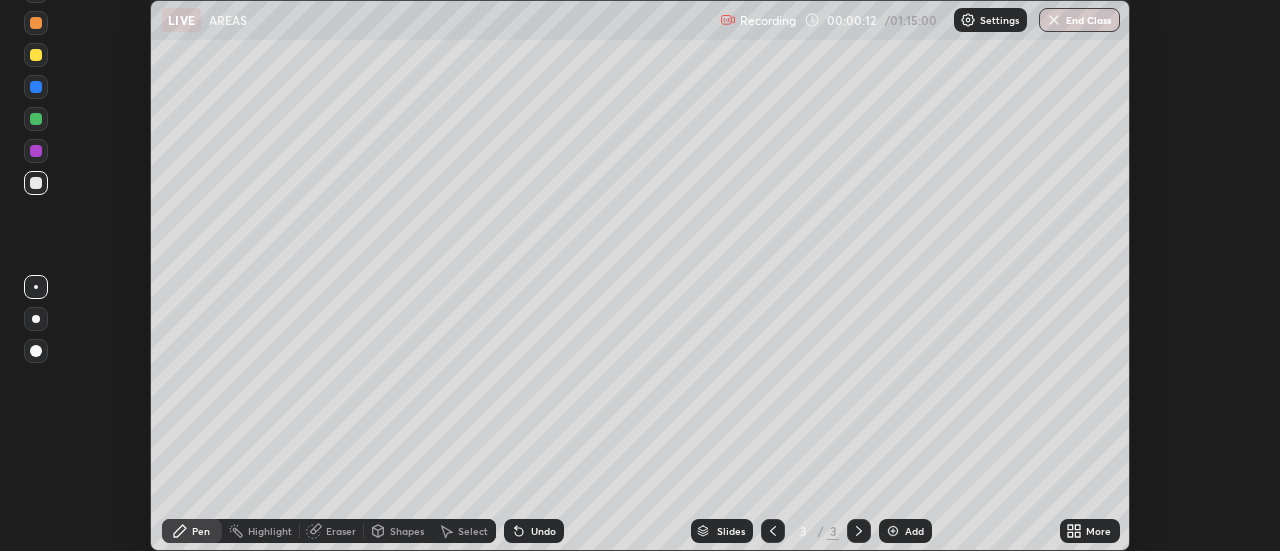 scroll, scrollTop: 551, scrollLeft: 1280, axis: both 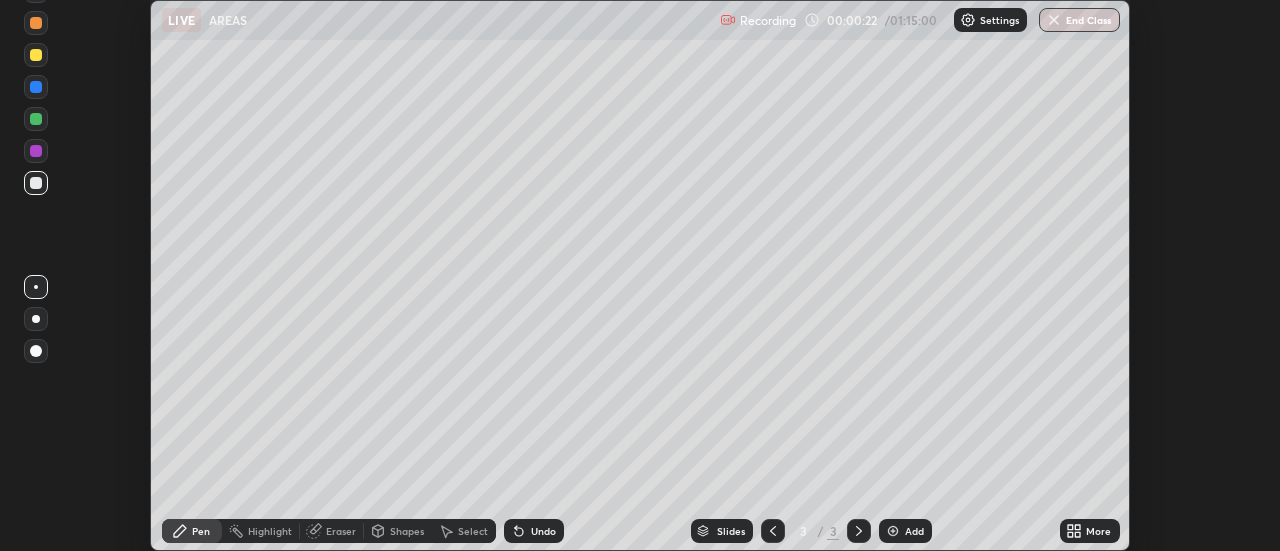 click on "More" at bounding box center (1098, 531) 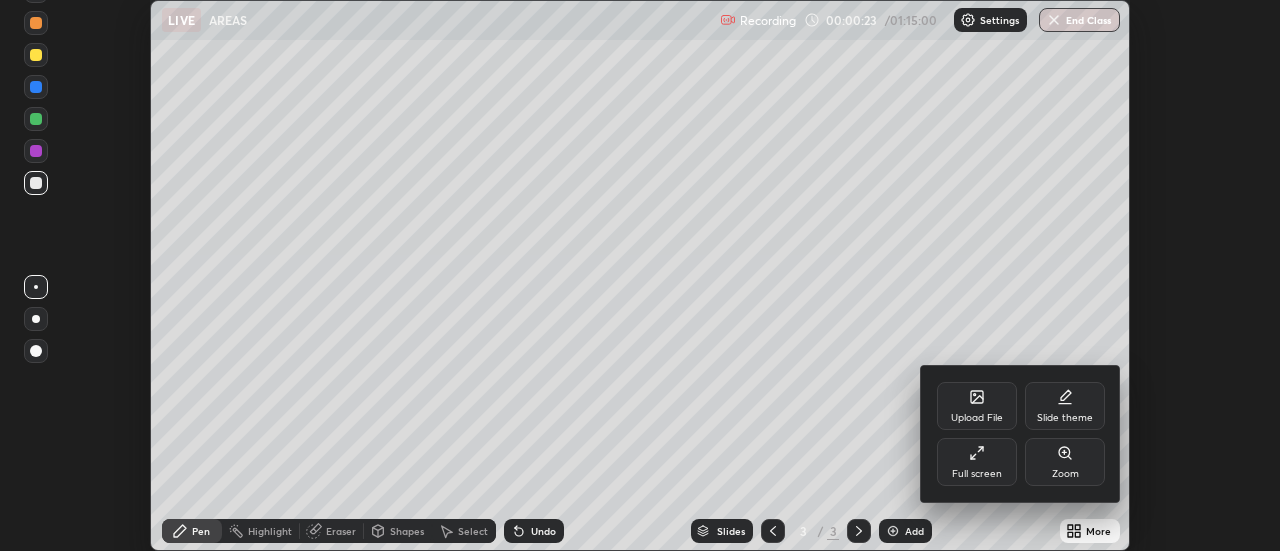 click on "Full screen" at bounding box center (977, 462) 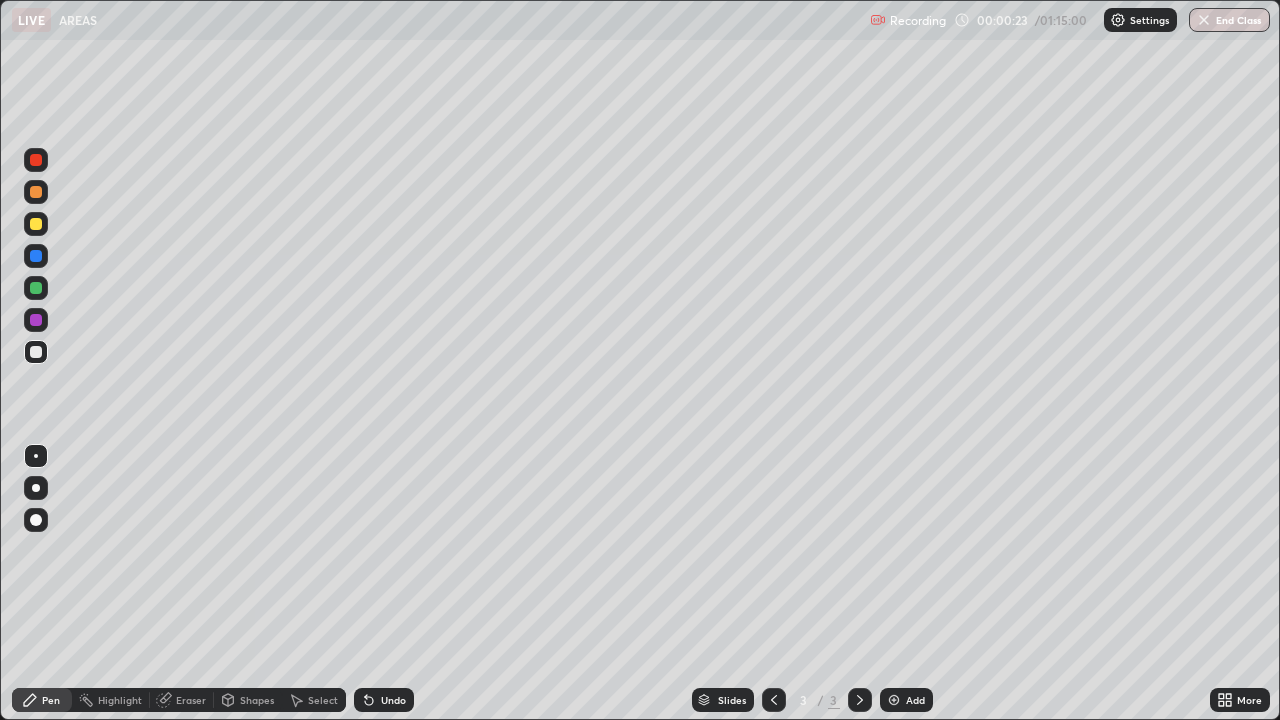 scroll, scrollTop: 99280, scrollLeft: 98720, axis: both 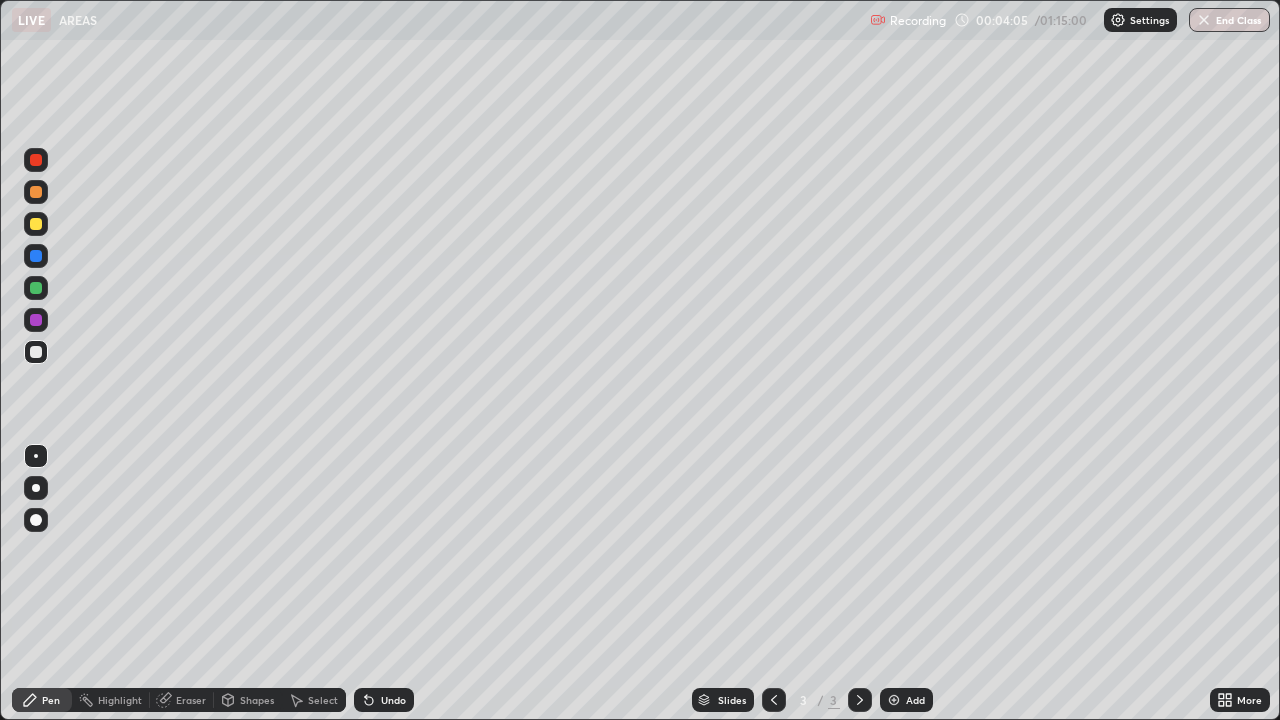 click at bounding box center (36, 320) 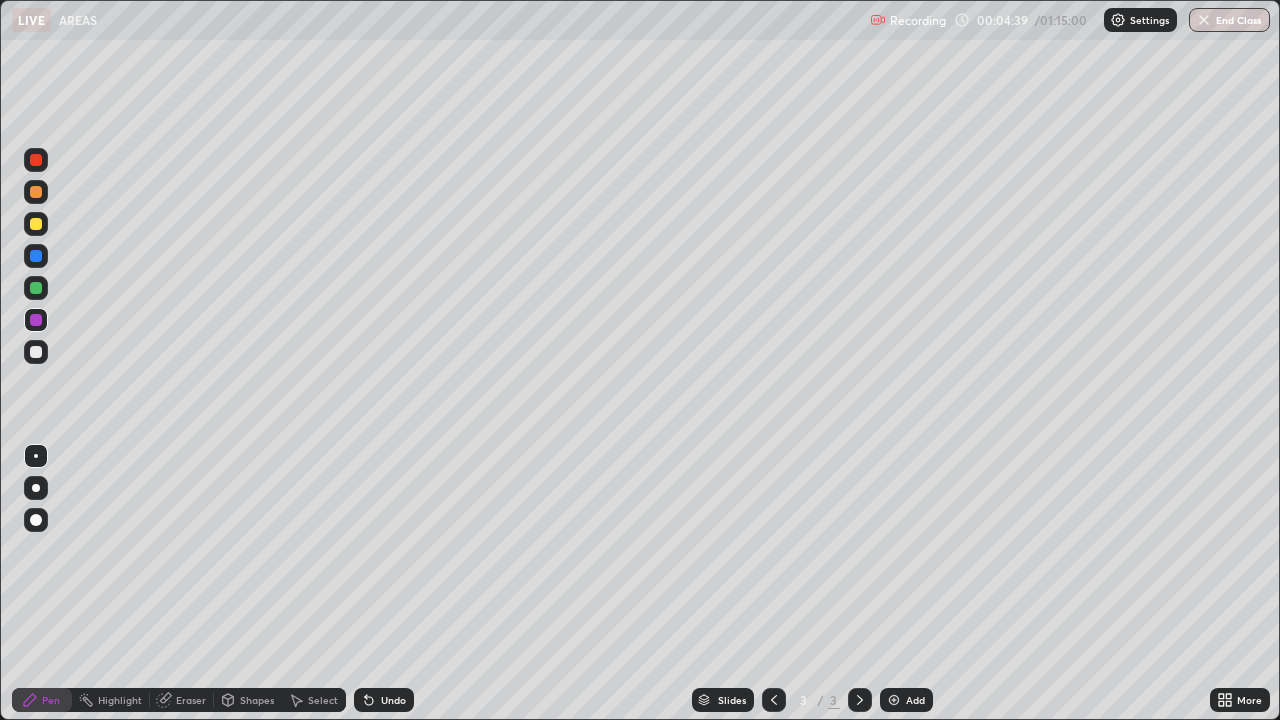 click at bounding box center (36, 352) 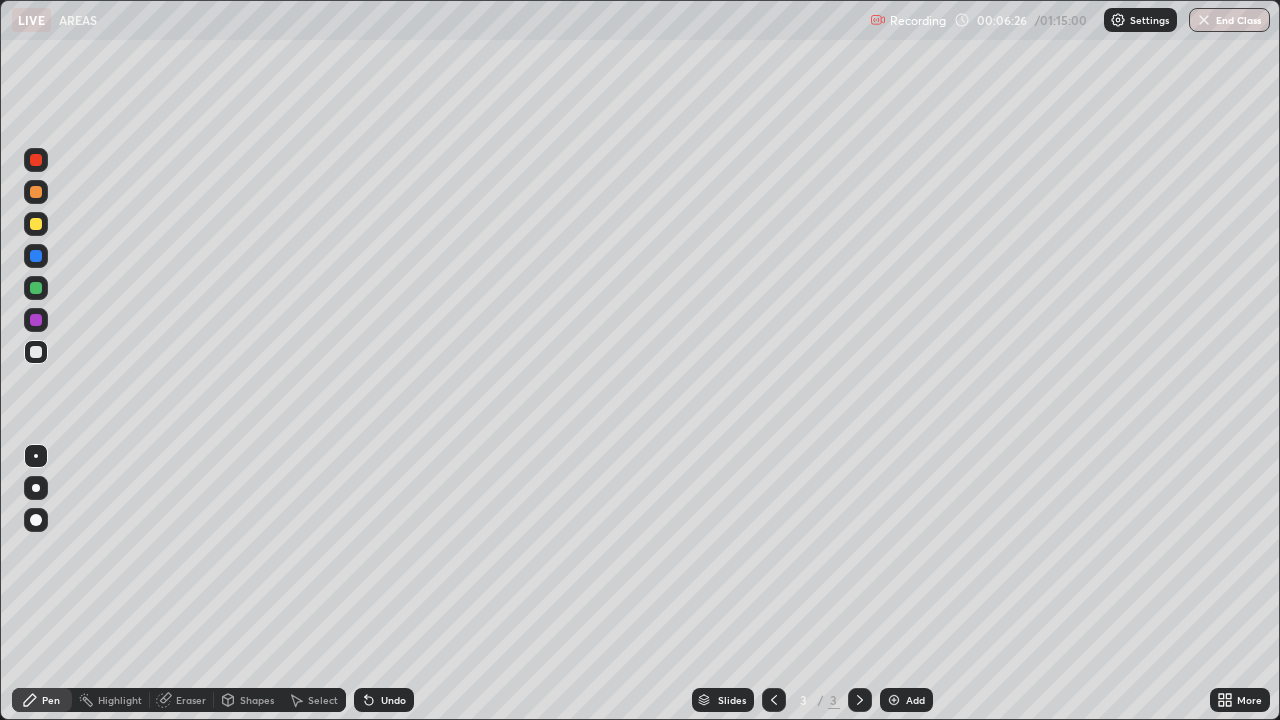 click on "Eraser" at bounding box center (191, 700) 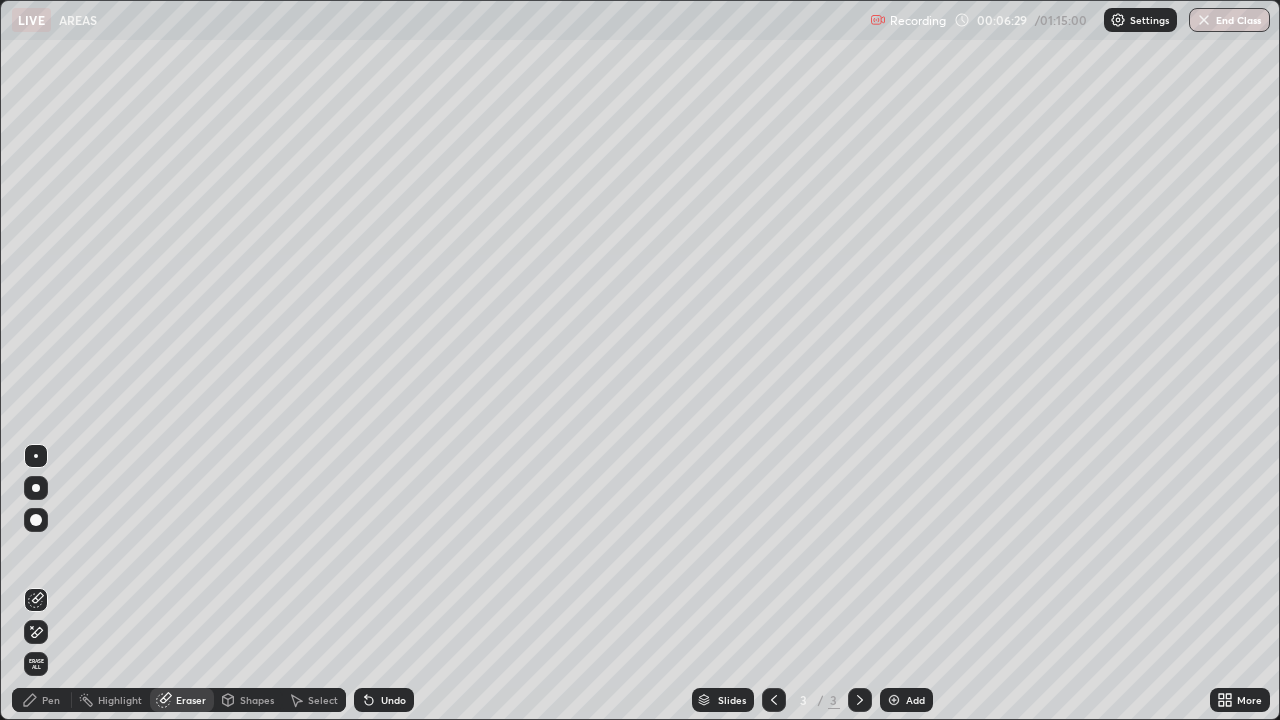 click on "Pen" at bounding box center (42, 700) 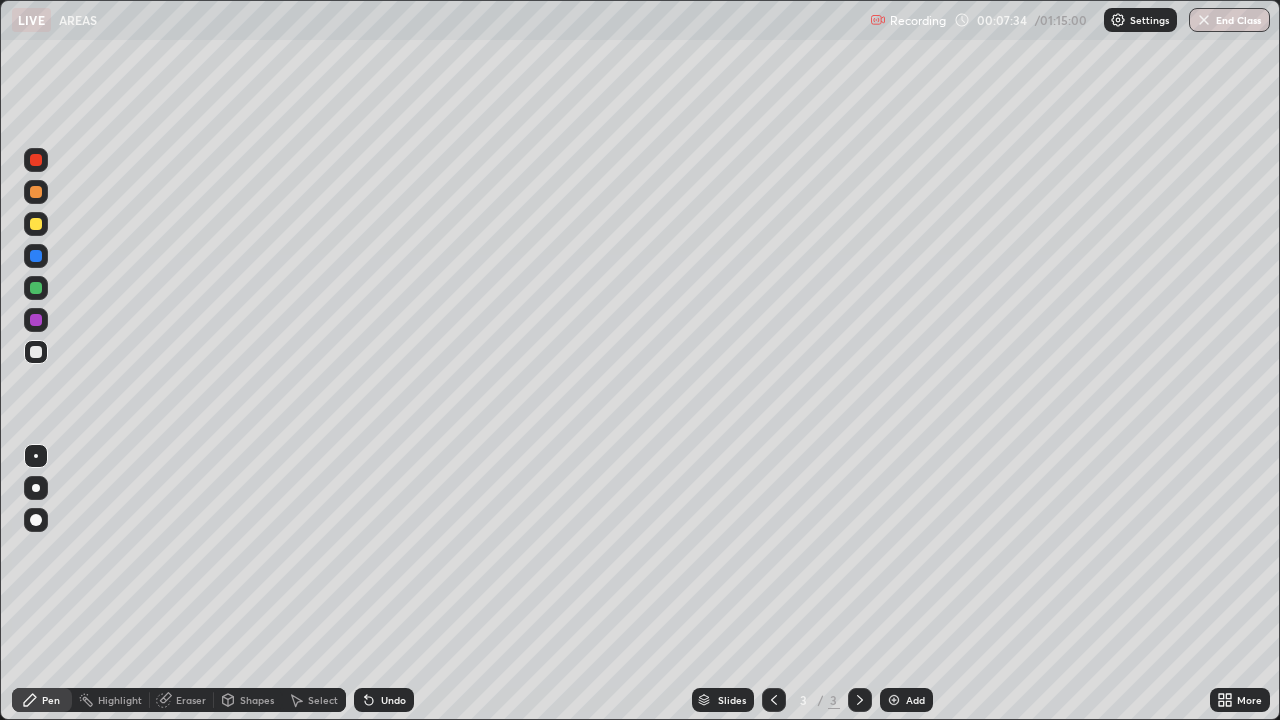 click at bounding box center (36, 320) 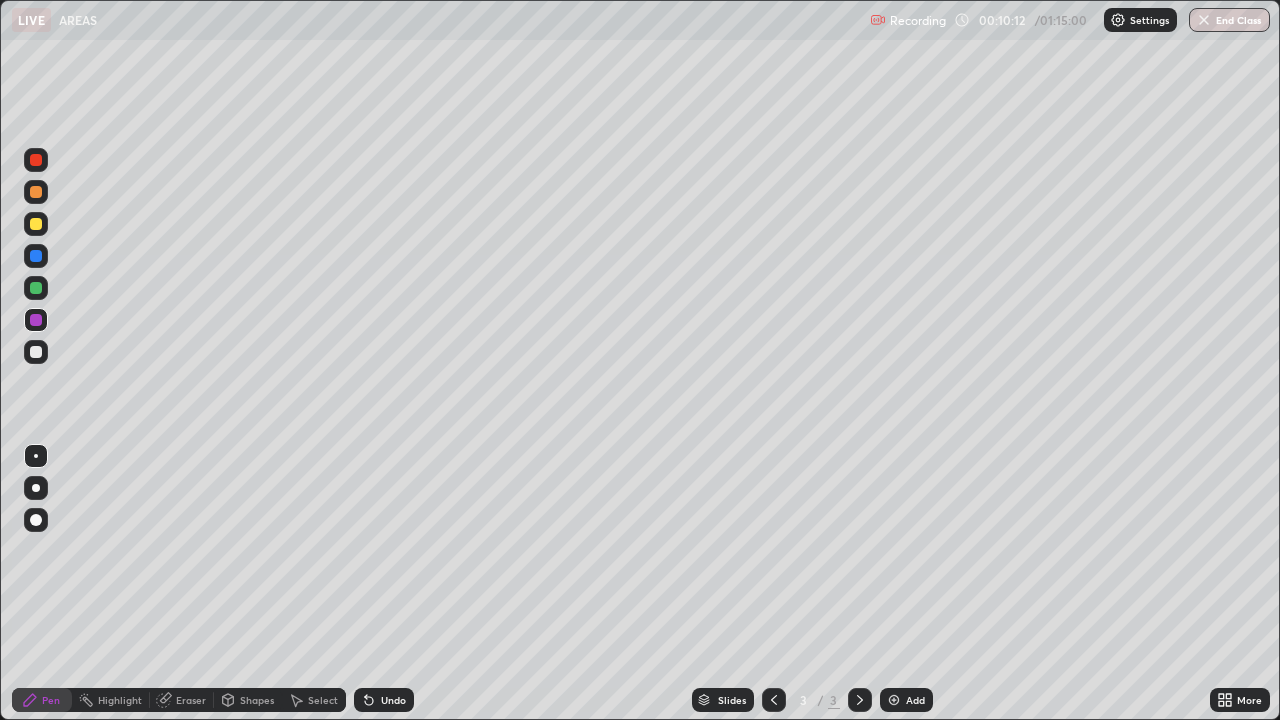 click on "Add" at bounding box center (915, 700) 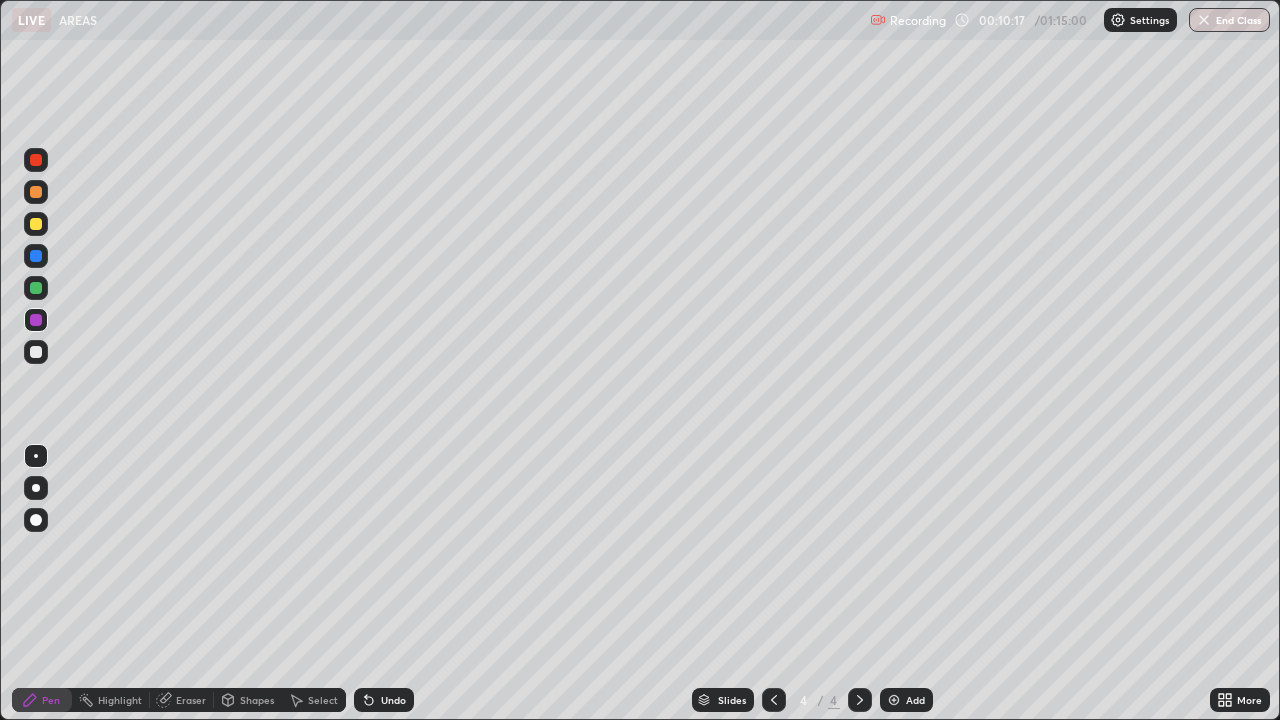 click at bounding box center (36, 352) 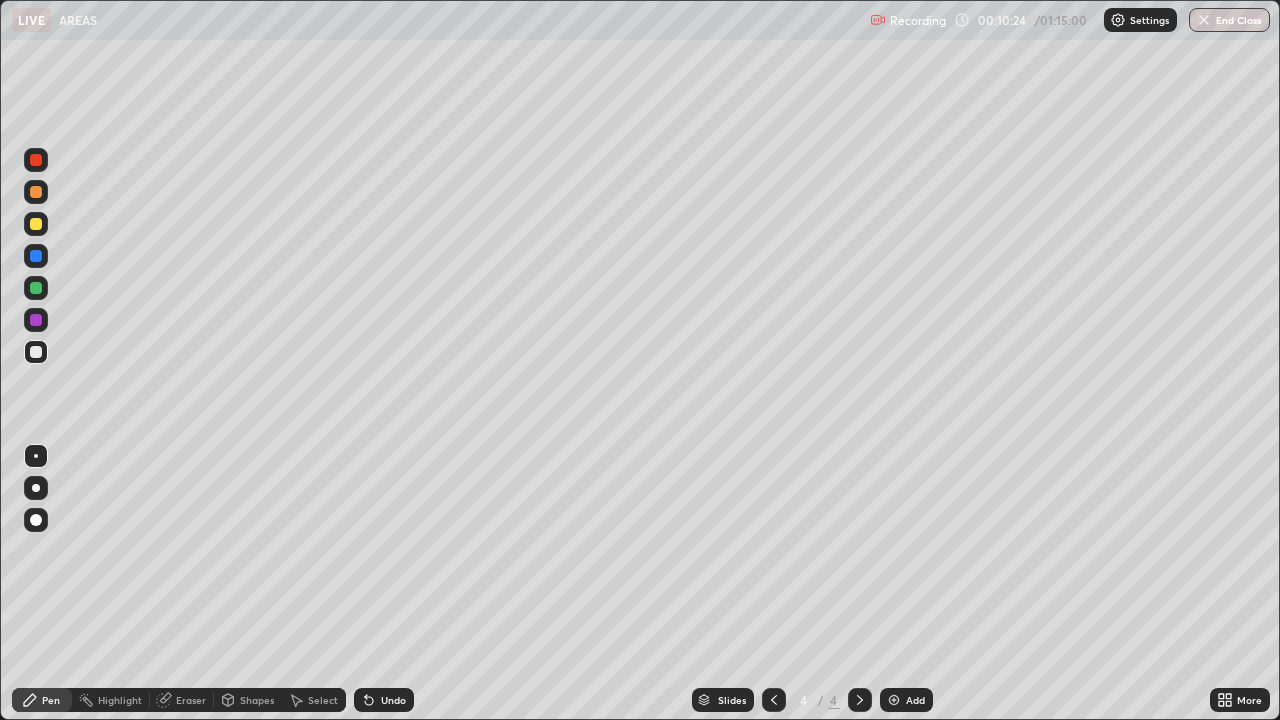 click at bounding box center (36, 352) 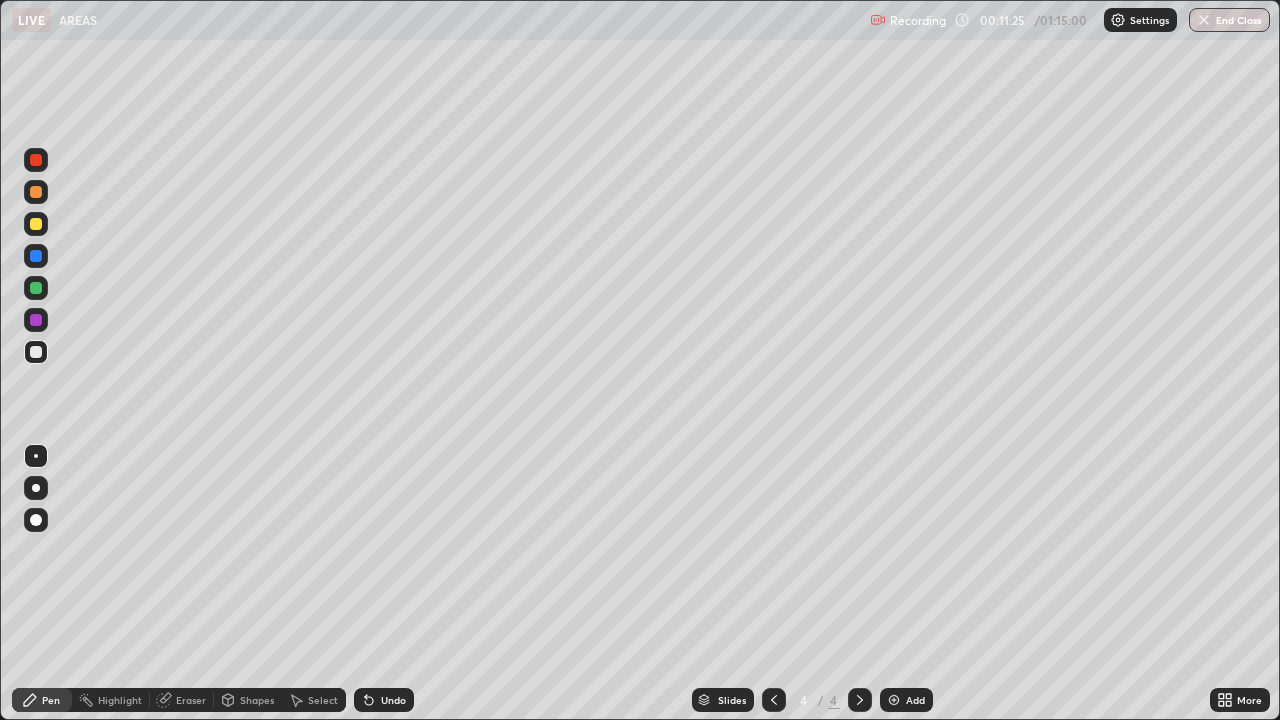 click on "Undo" at bounding box center (393, 700) 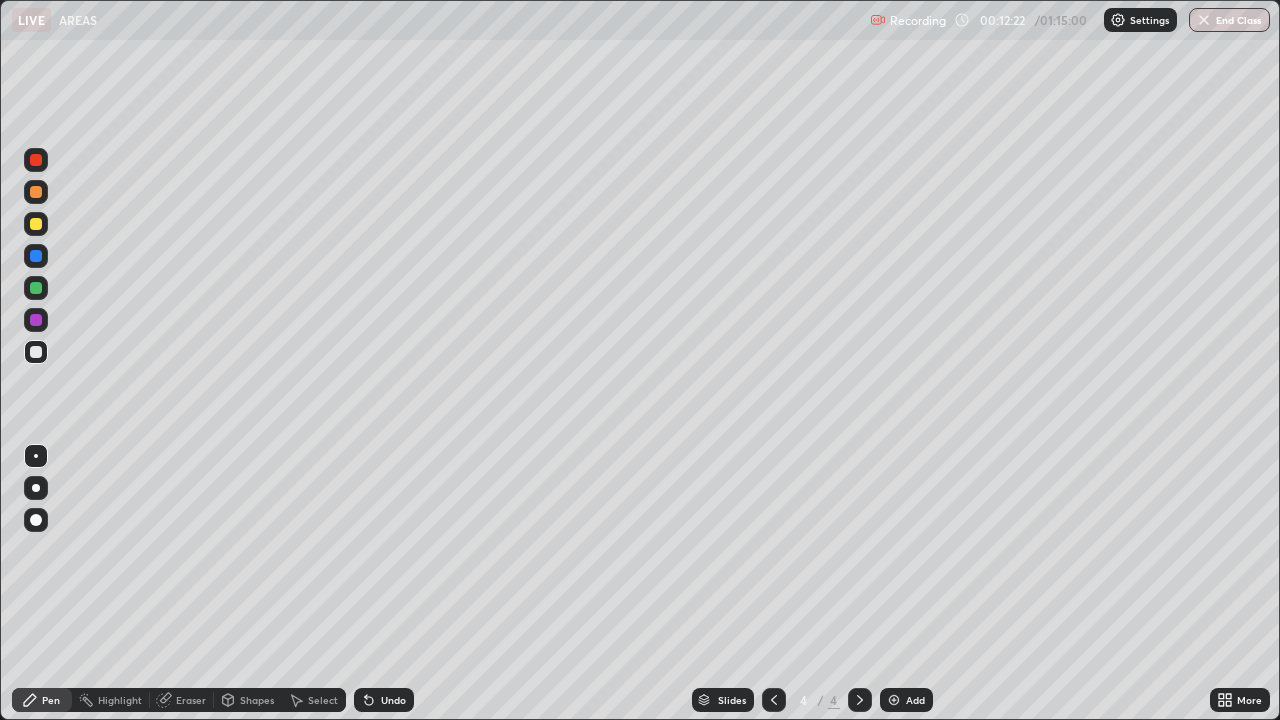 click at bounding box center [36, 320] 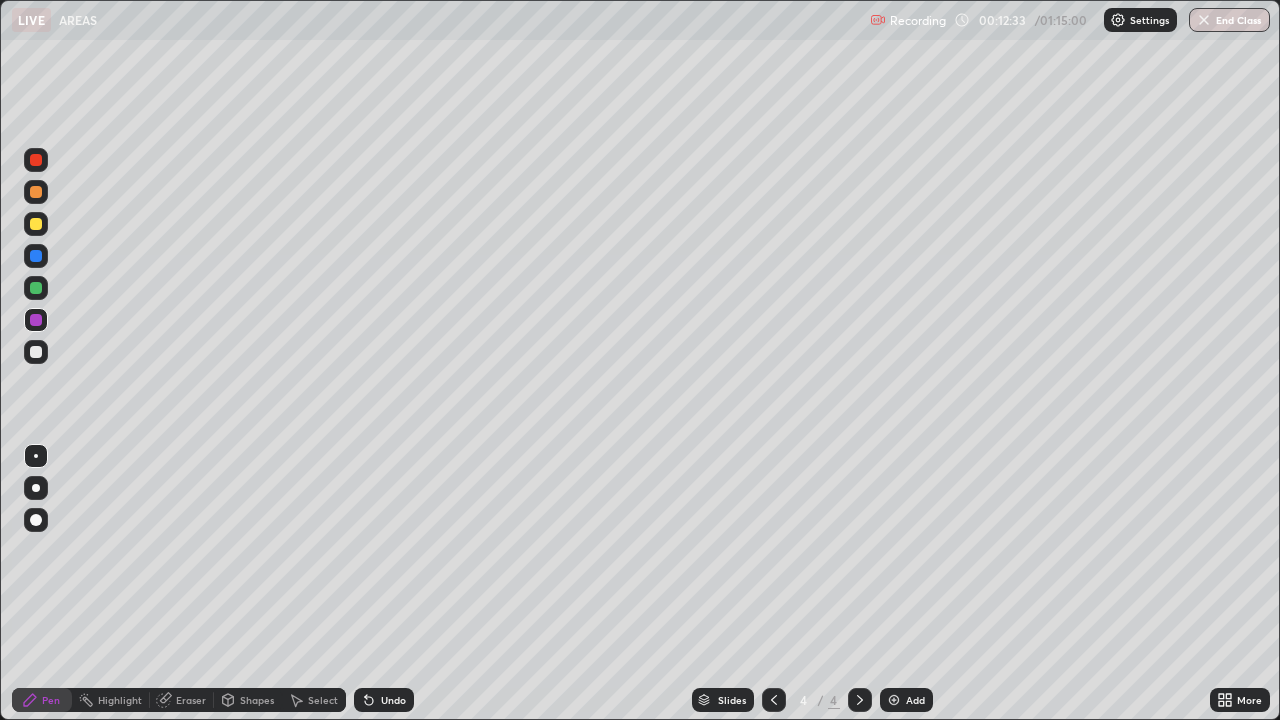 click at bounding box center [36, 288] 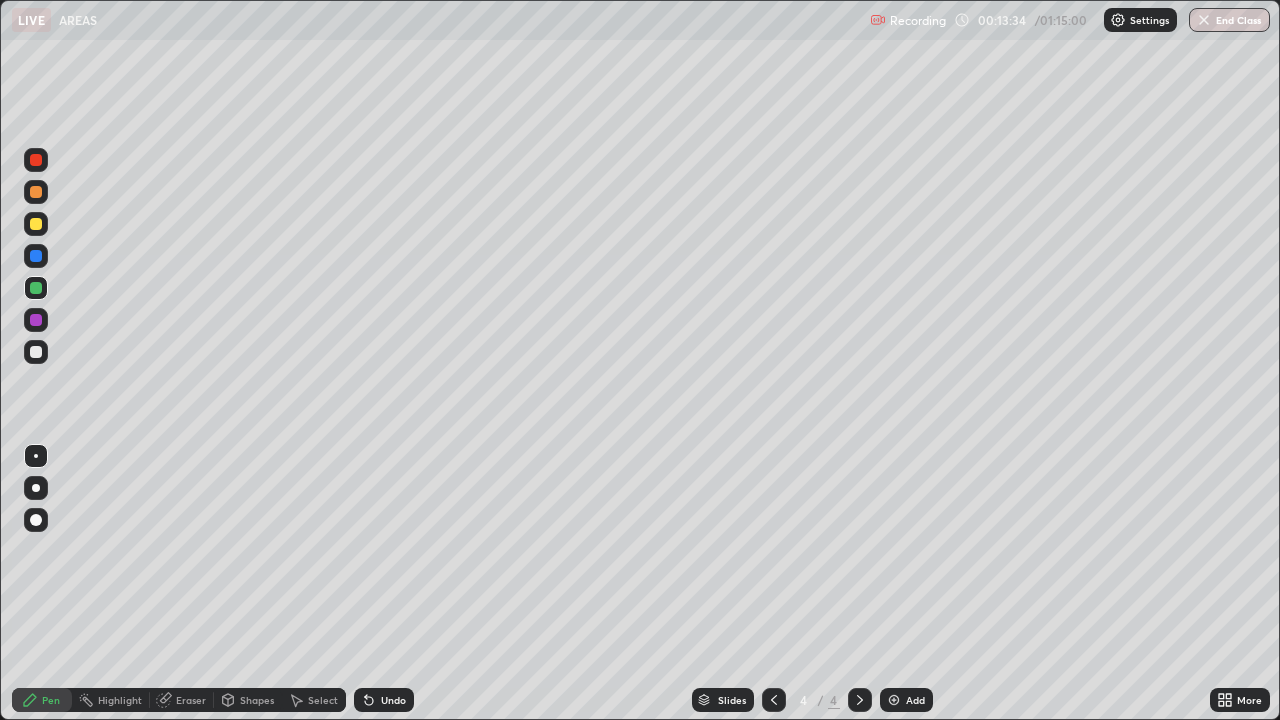 click at bounding box center [36, 352] 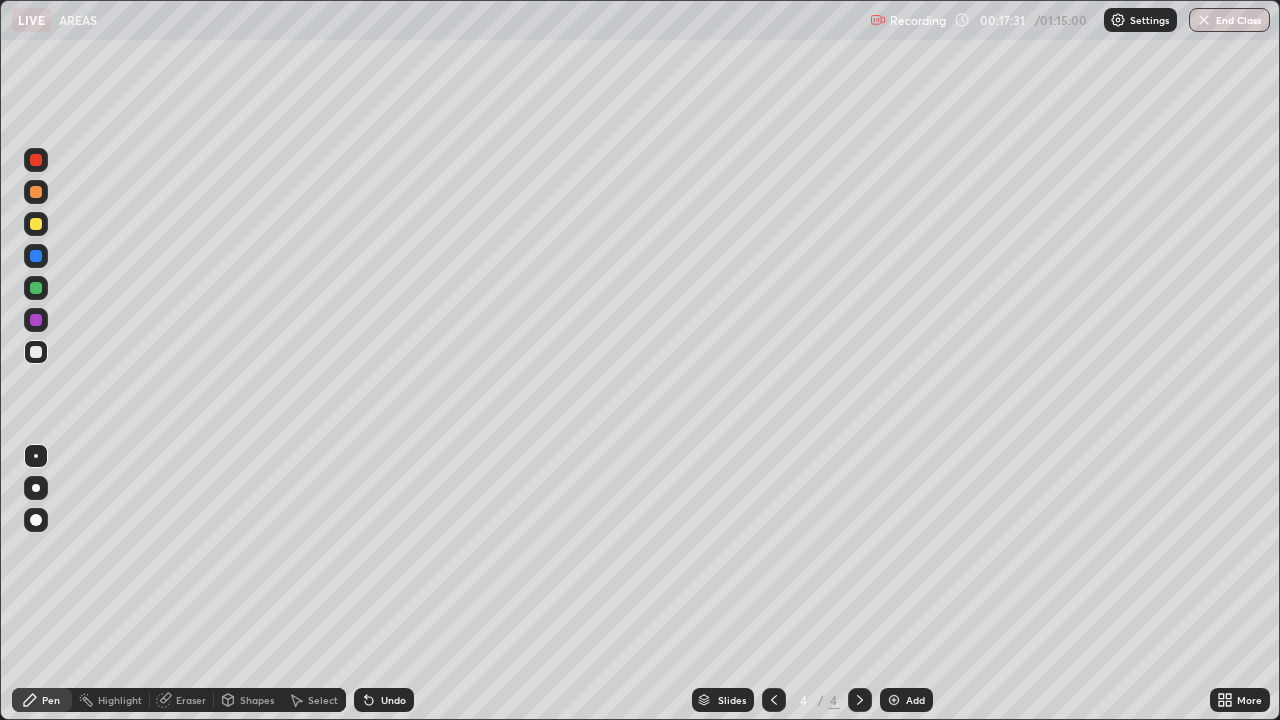 click on "Eraser" at bounding box center [191, 700] 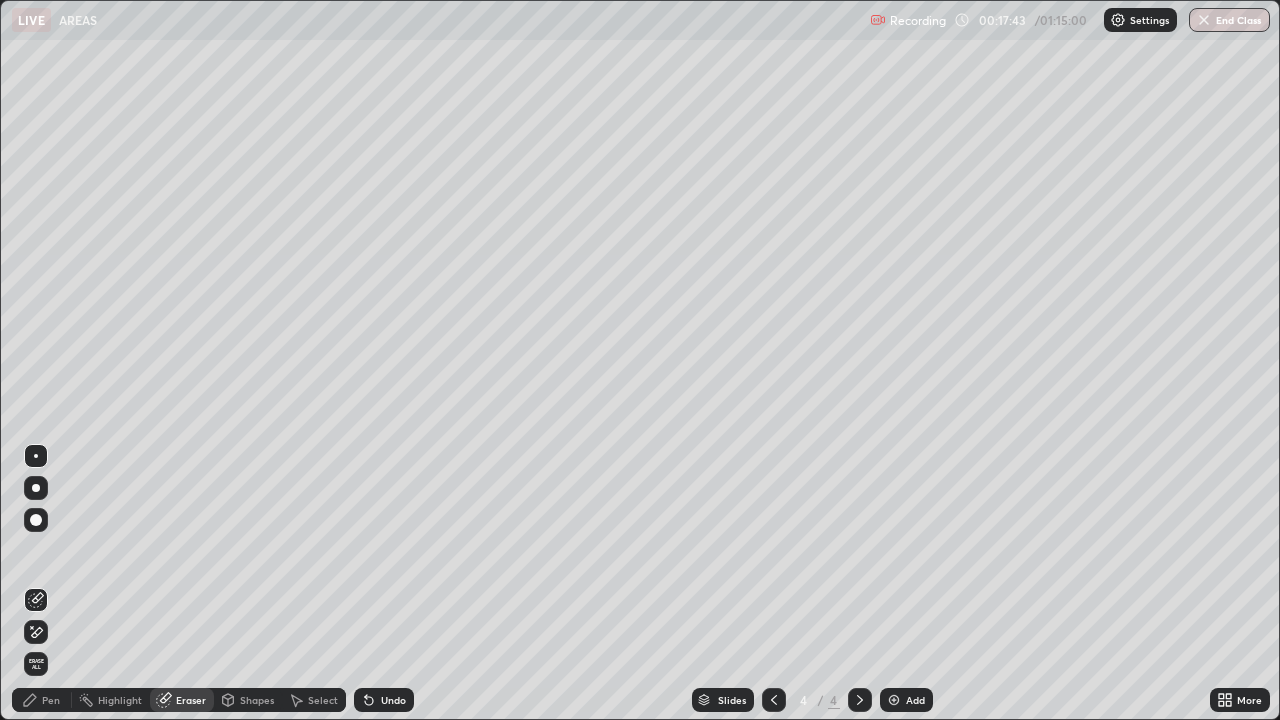 click on "Pen" at bounding box center (51, 700) 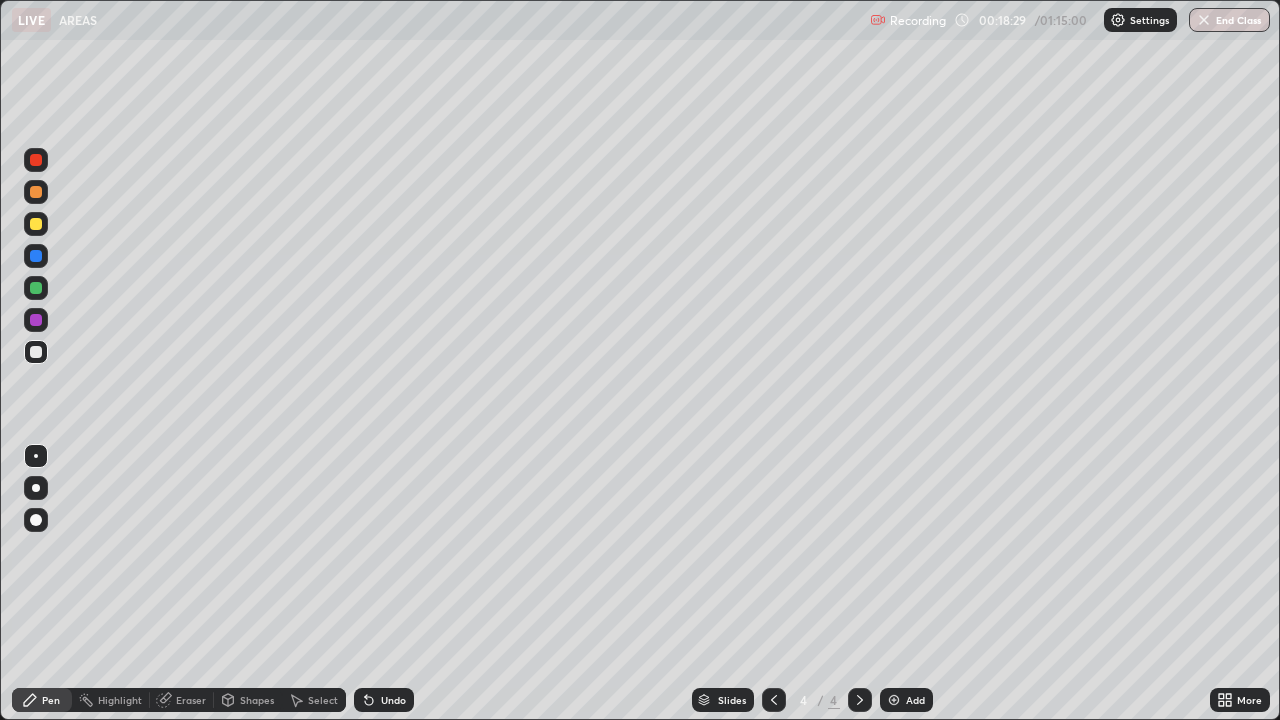 click on "Eraser" at bounding box center [191, 700] 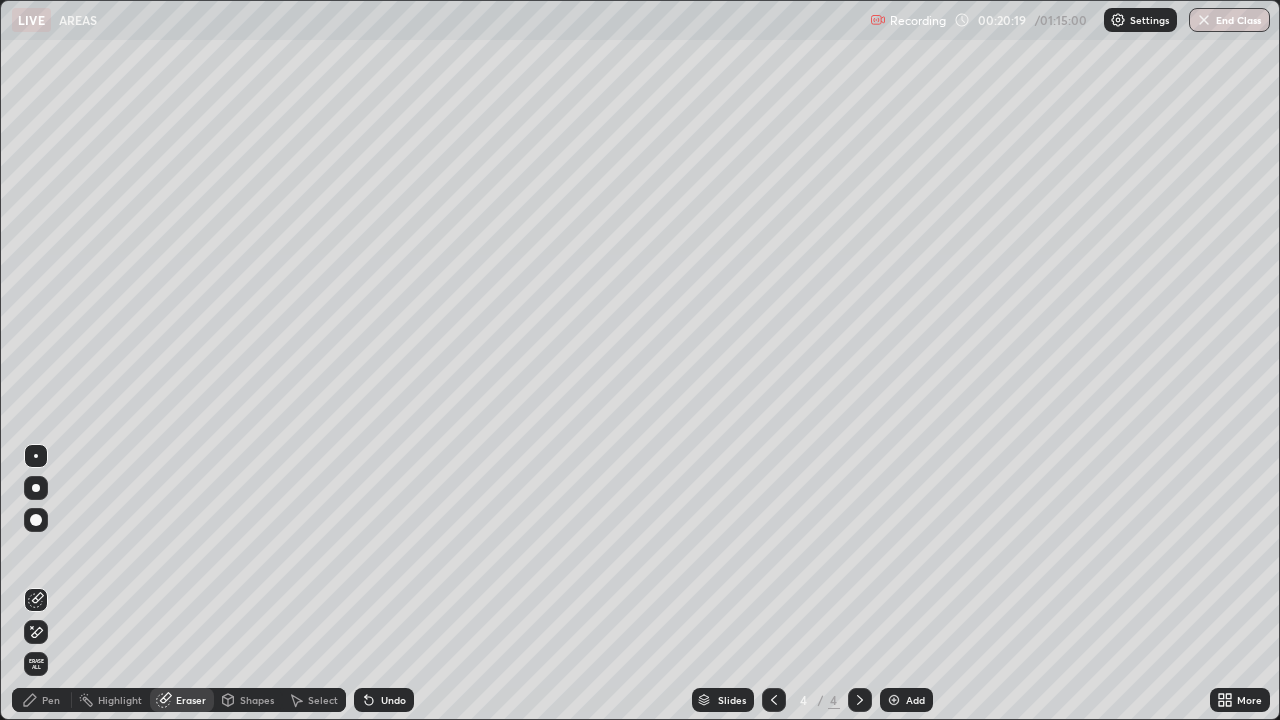 click at bounding box center (894, 700) 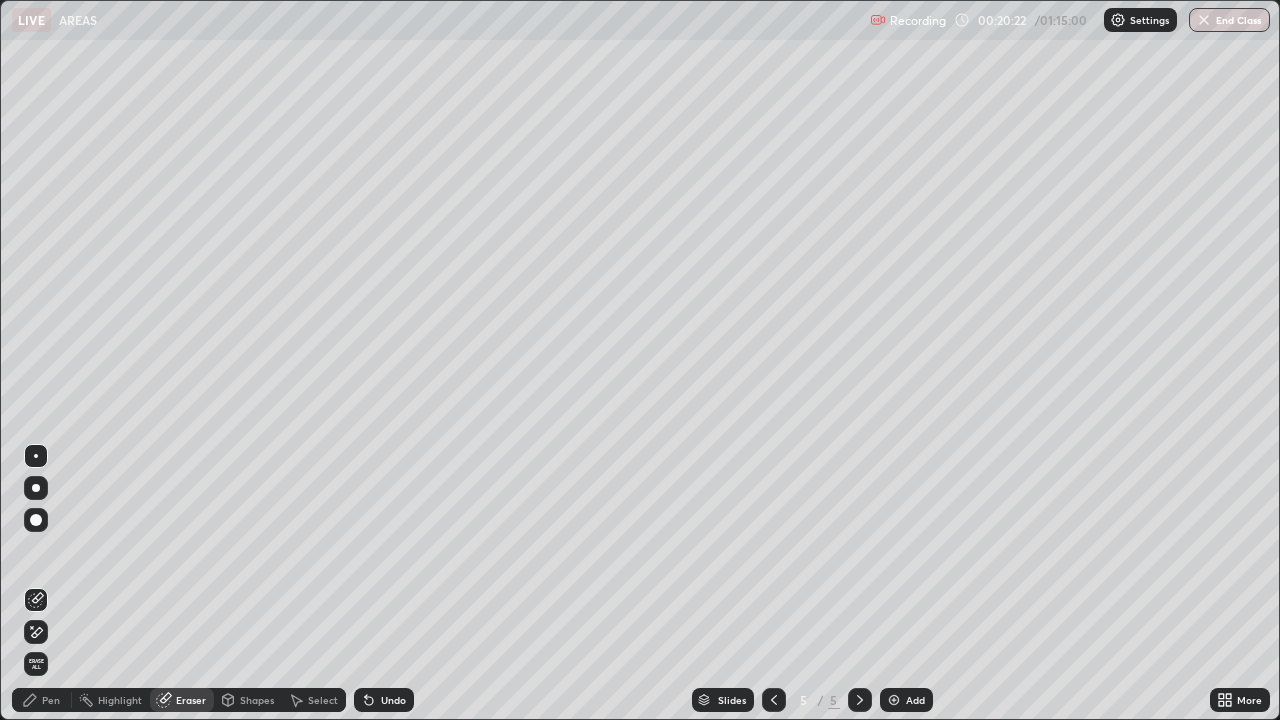 click on "Pen" at bounding box center (51, 700) 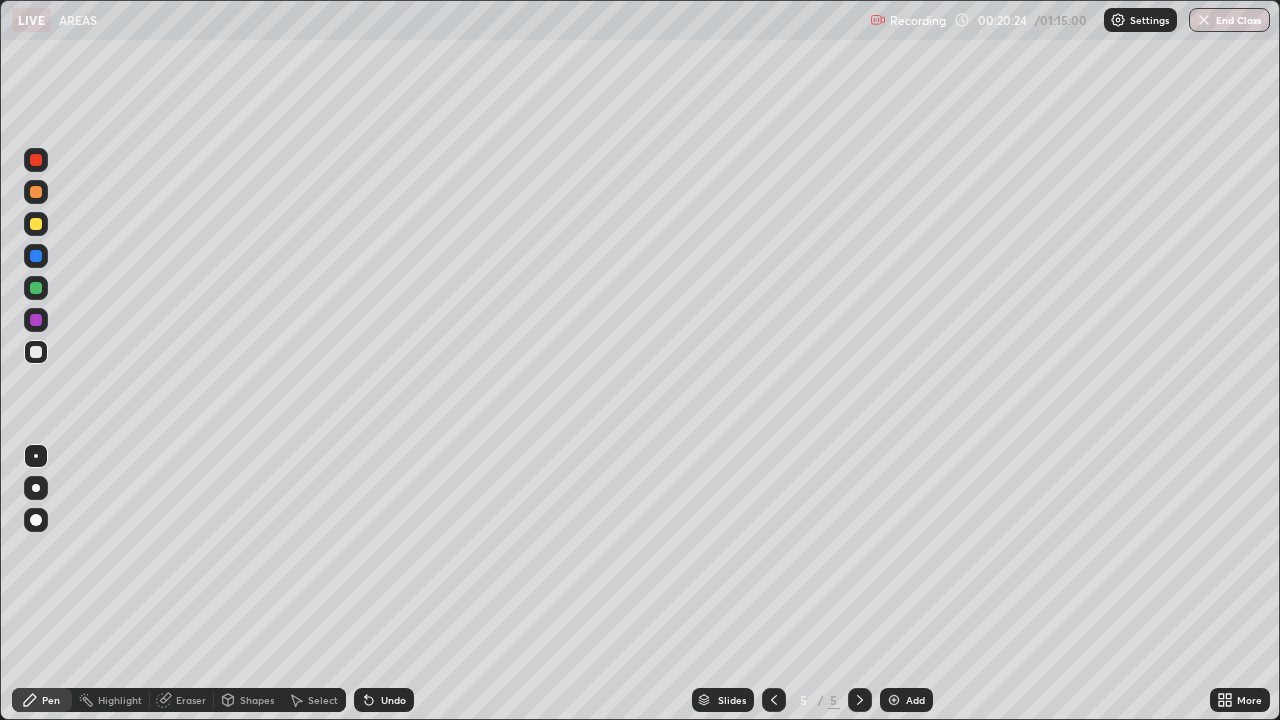 click at bounding box center [36, 320] 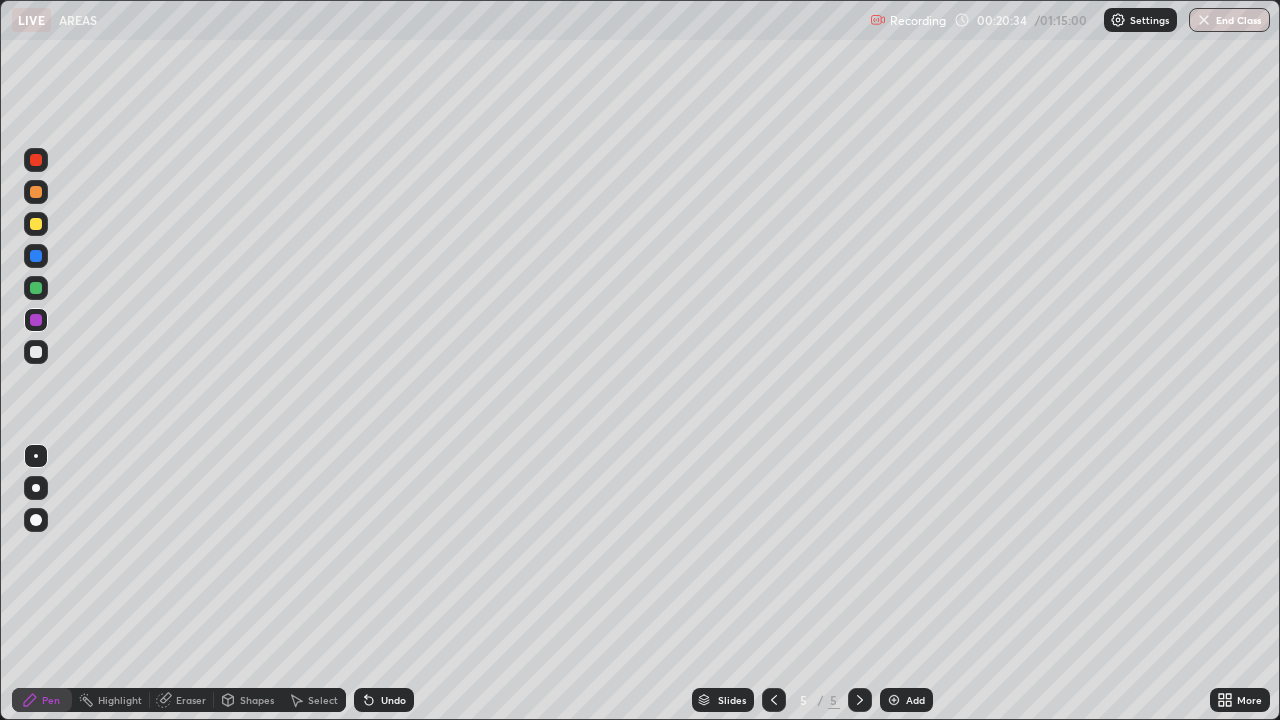 click at bounding box center [36, 352] 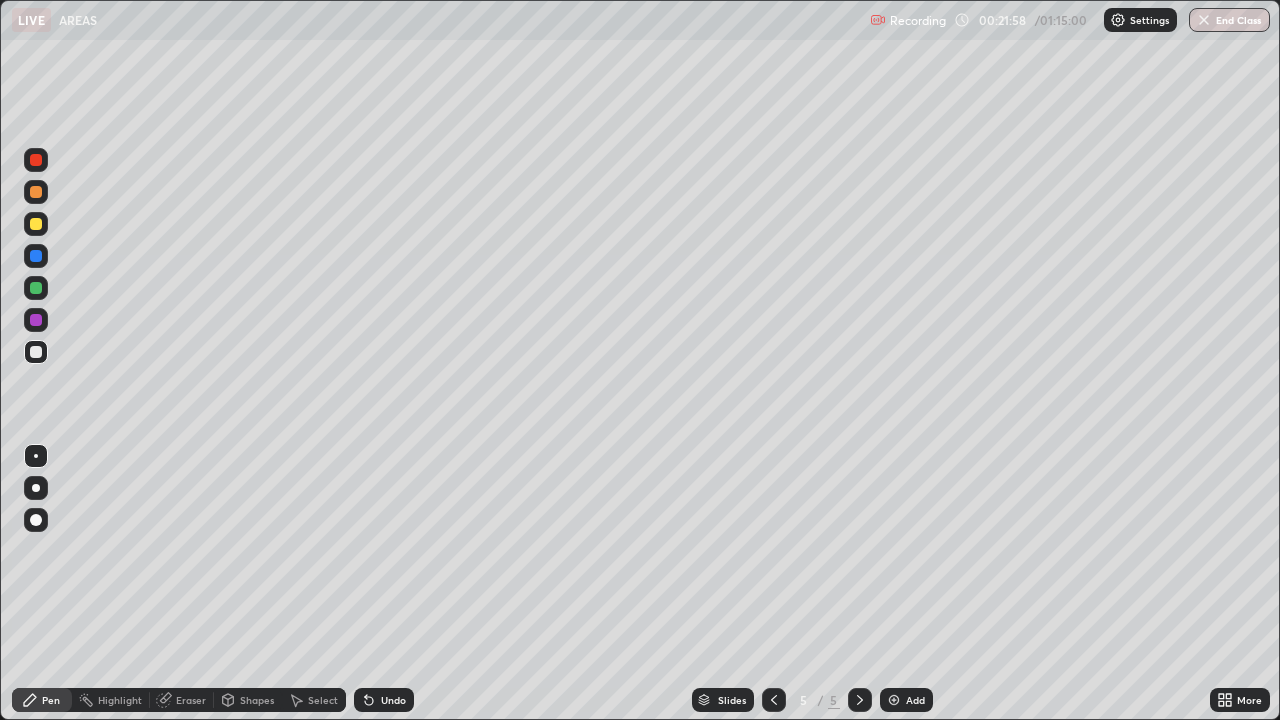 click 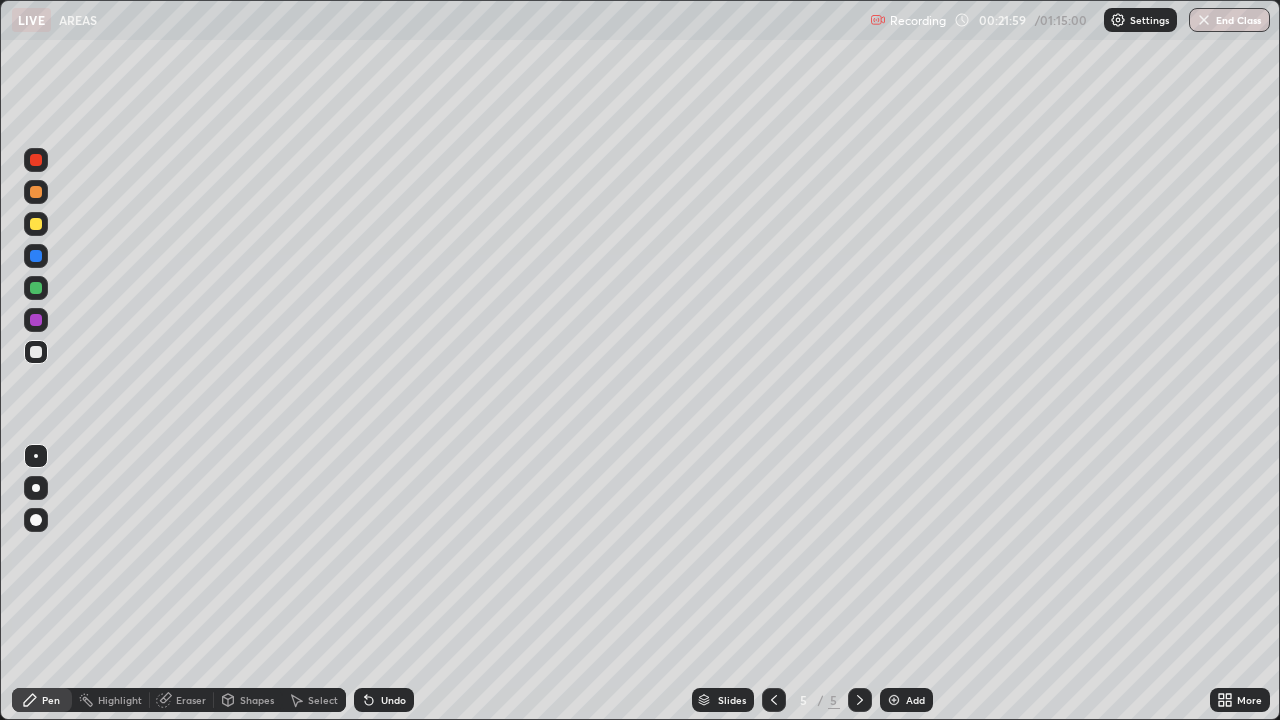 click 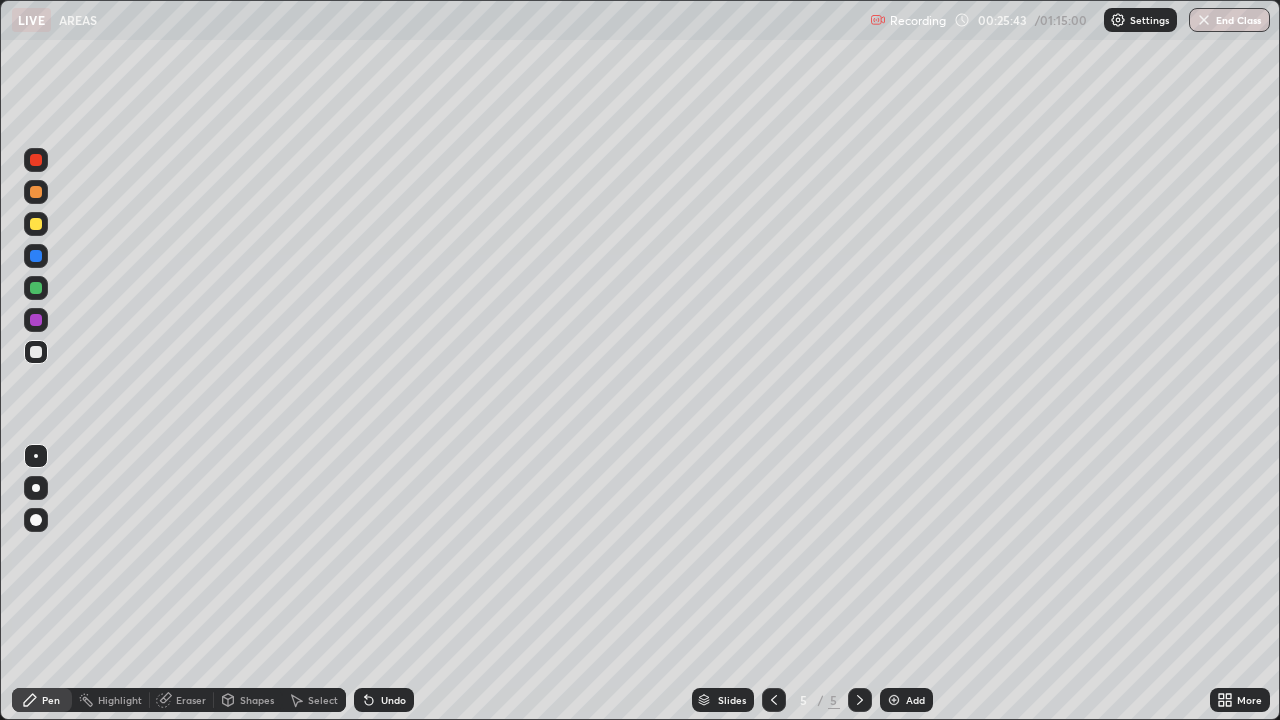 click at bounding box center (894, 700) 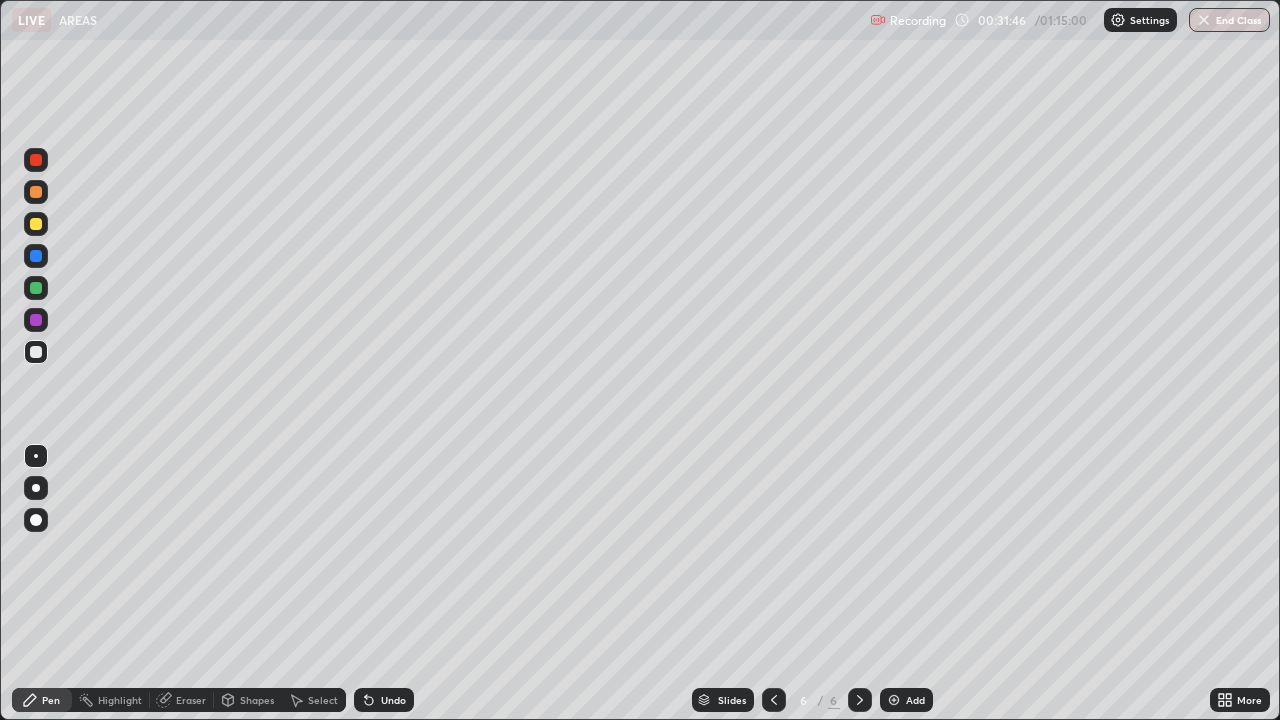 click on "Undo" at bounding box center [384, 700] 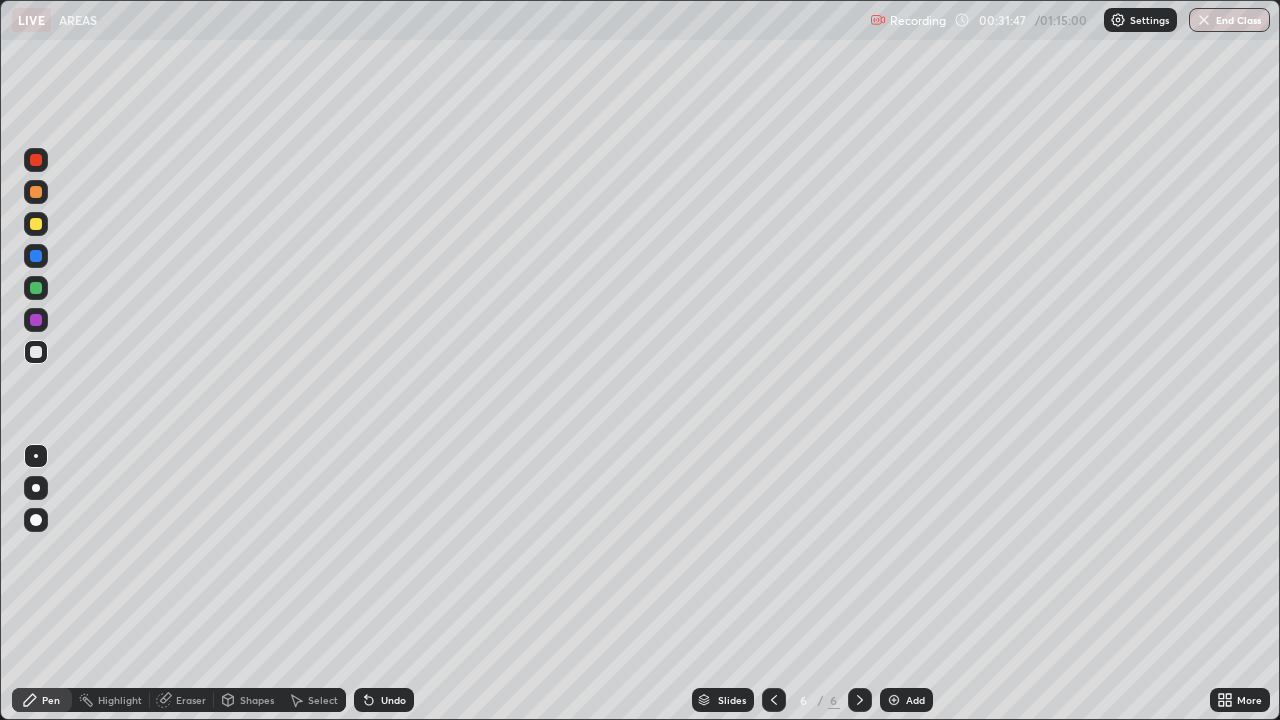 click on "Undo" at bounding box center [393, 700] 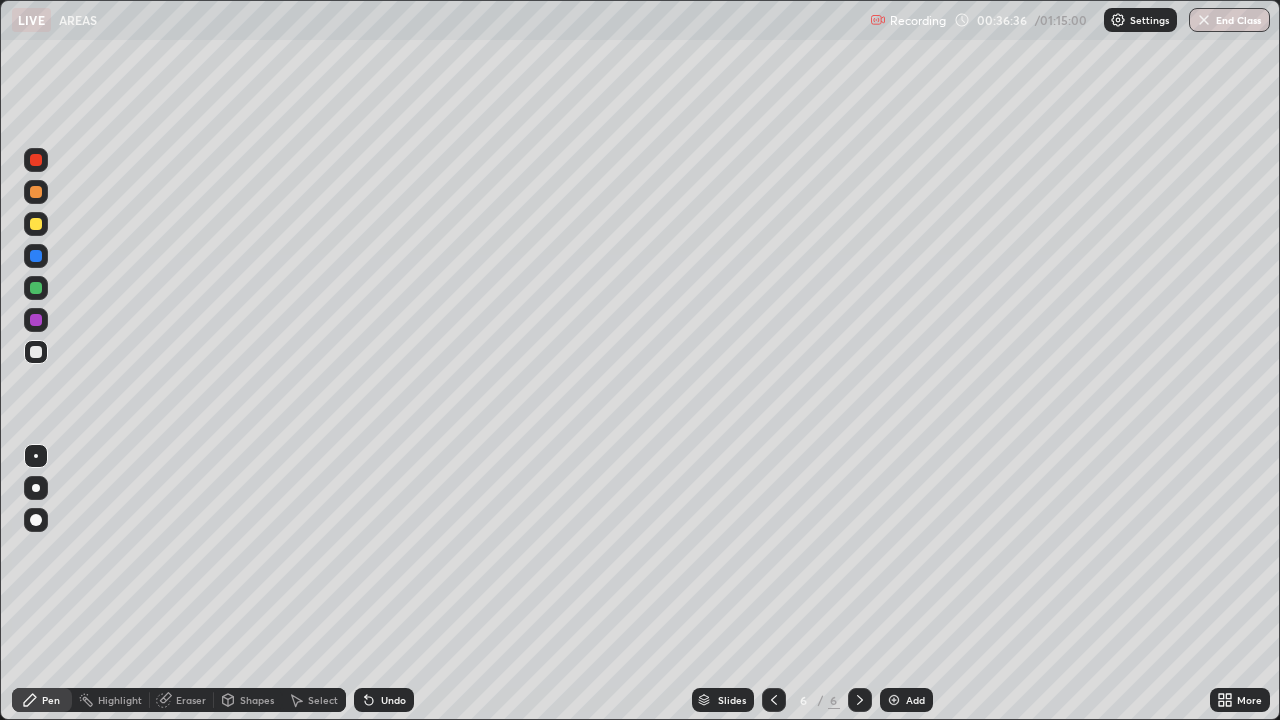 click on "Add" at bounding box center (915, 700) 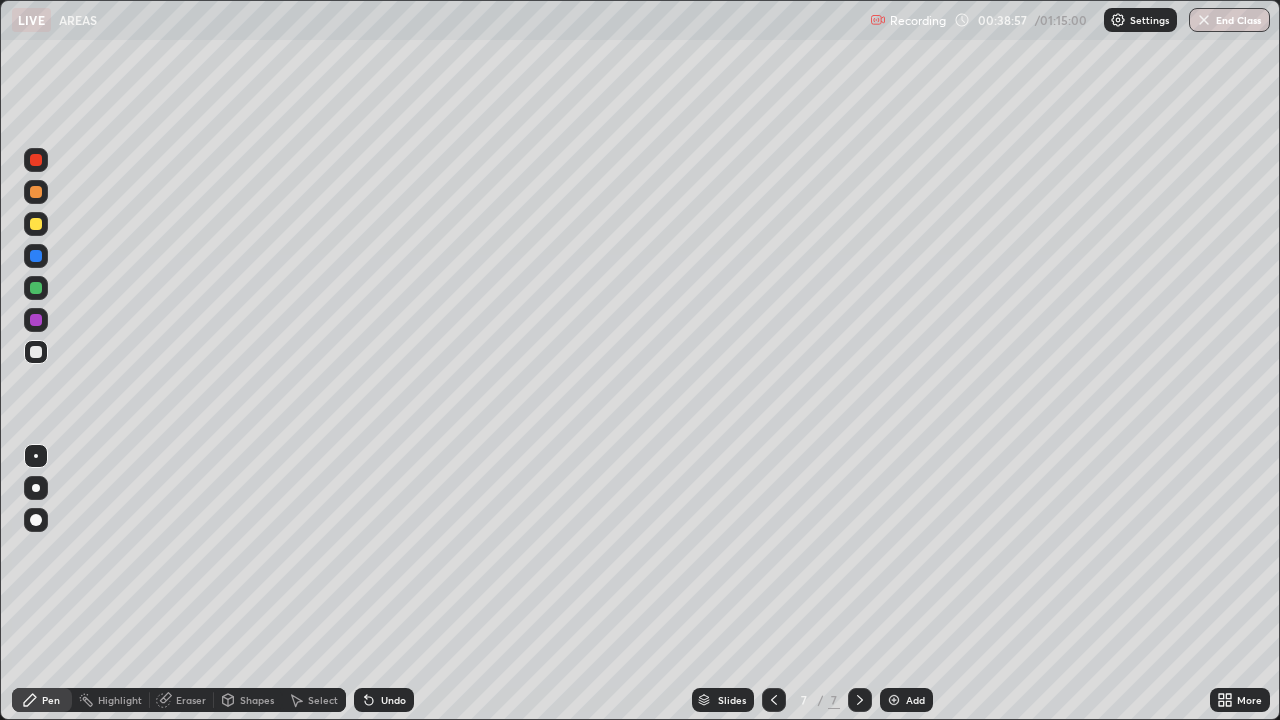 click on "Undo" at bounding box center [384, 700] 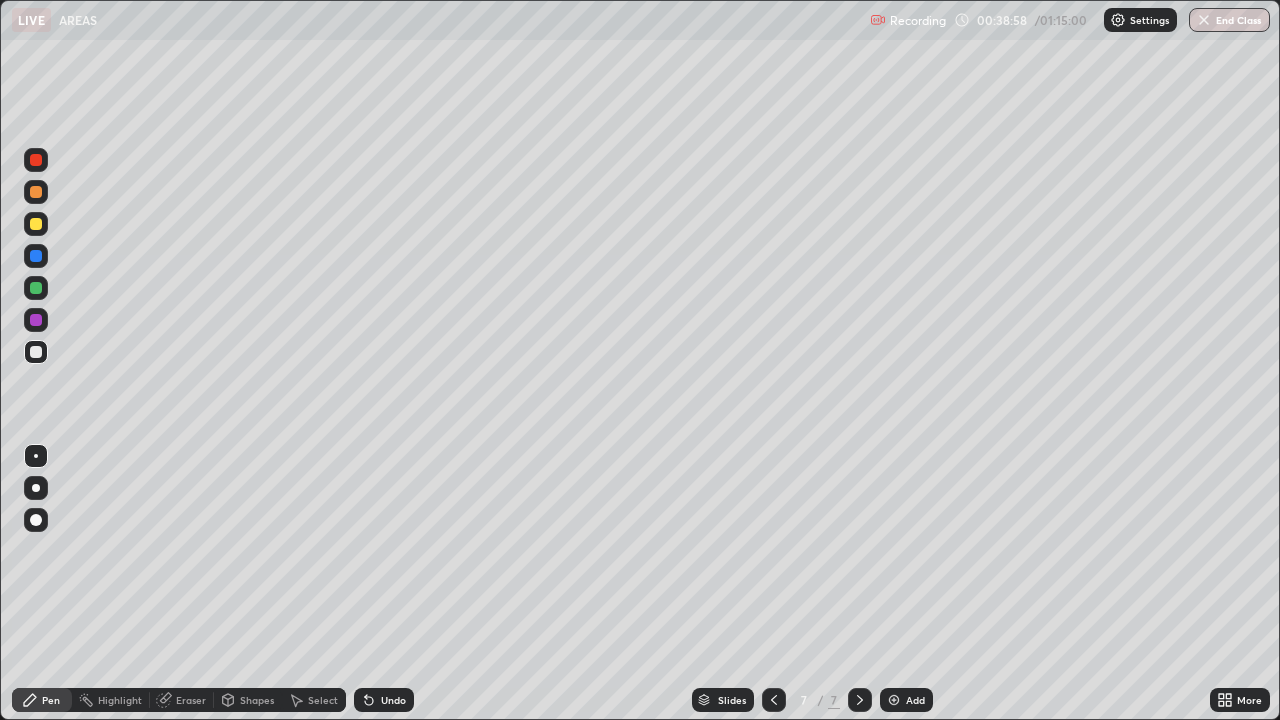 click on "Undo" at bounding box center [384, 700] 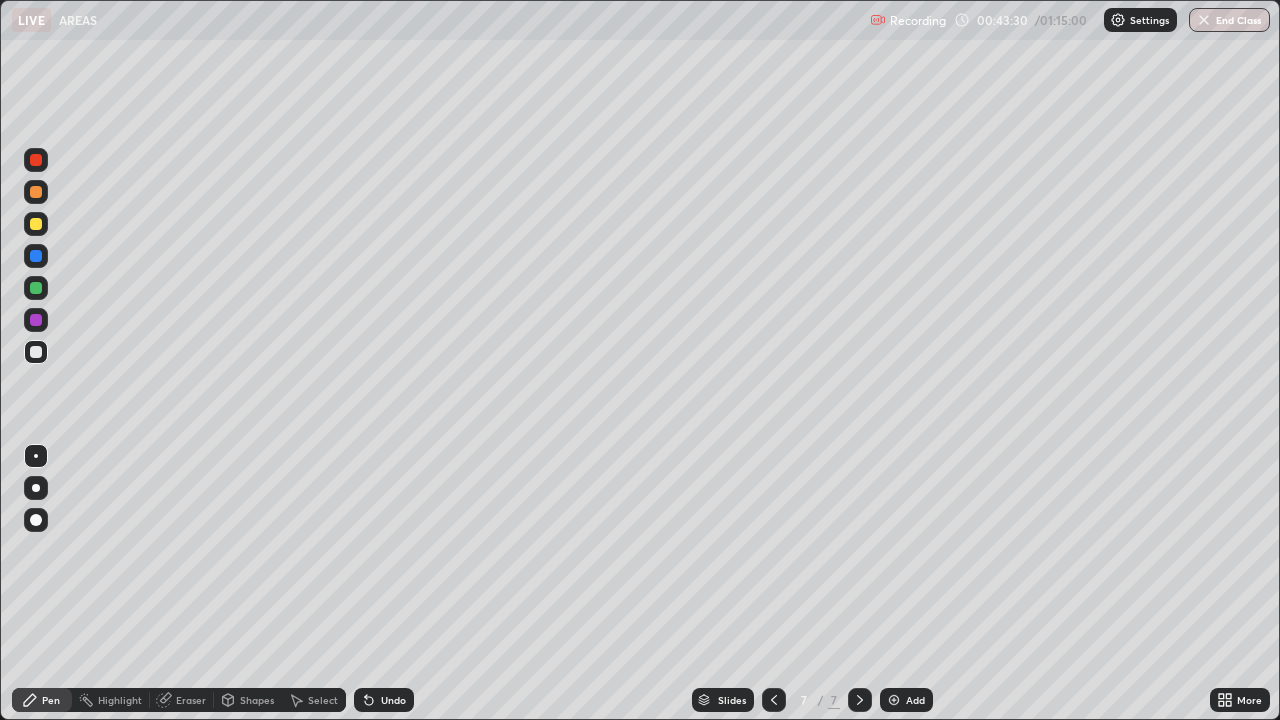 click at bounding box center (36, 320) 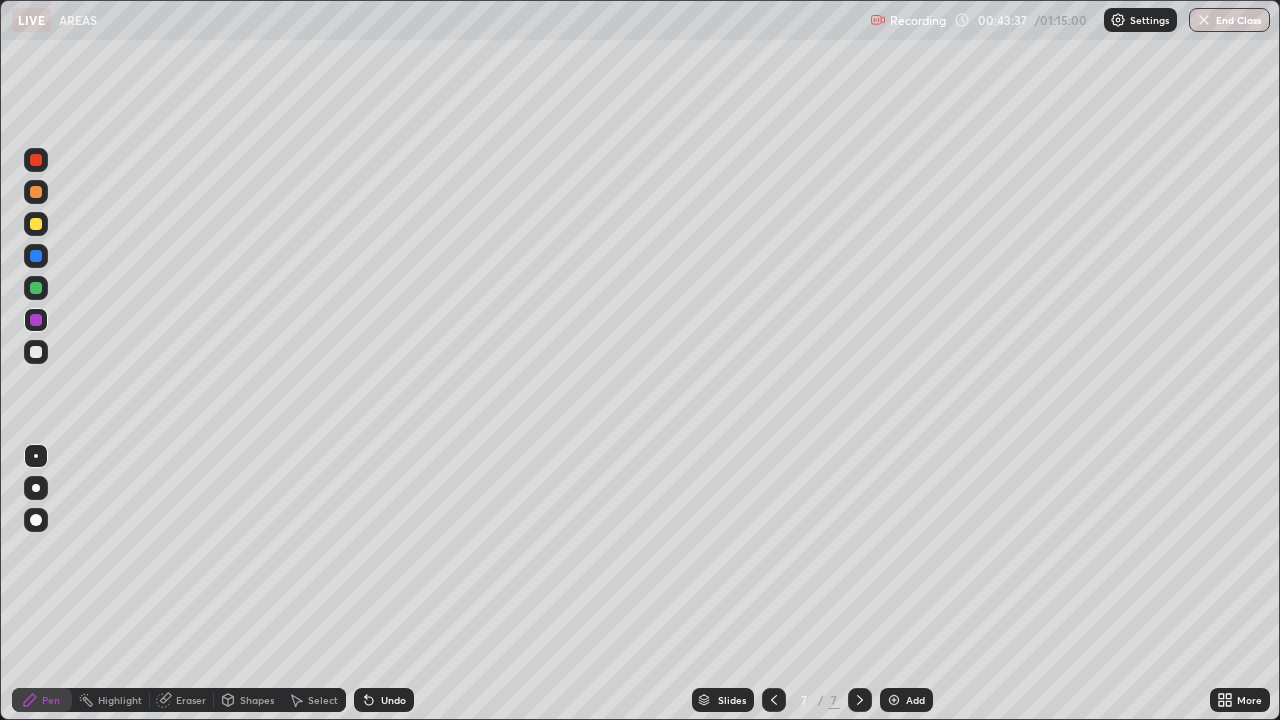 click at bounding box center (36, 352) 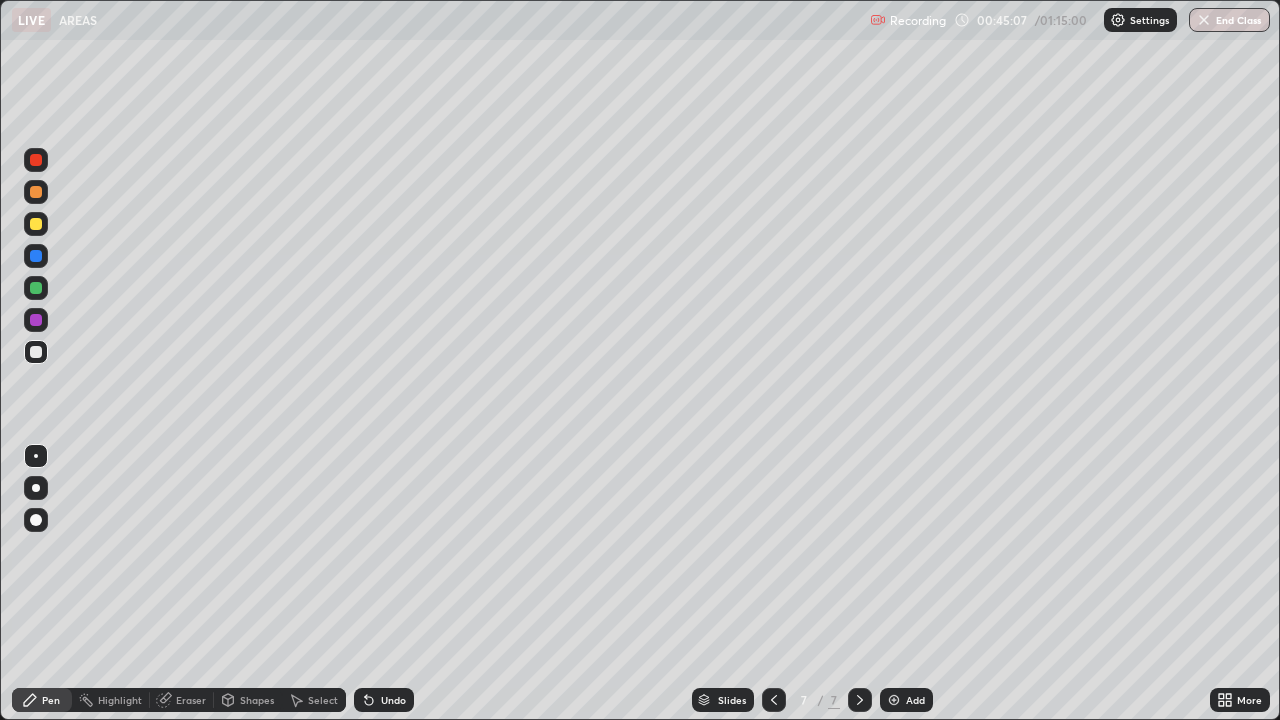 click at bounding box center [894, 700] 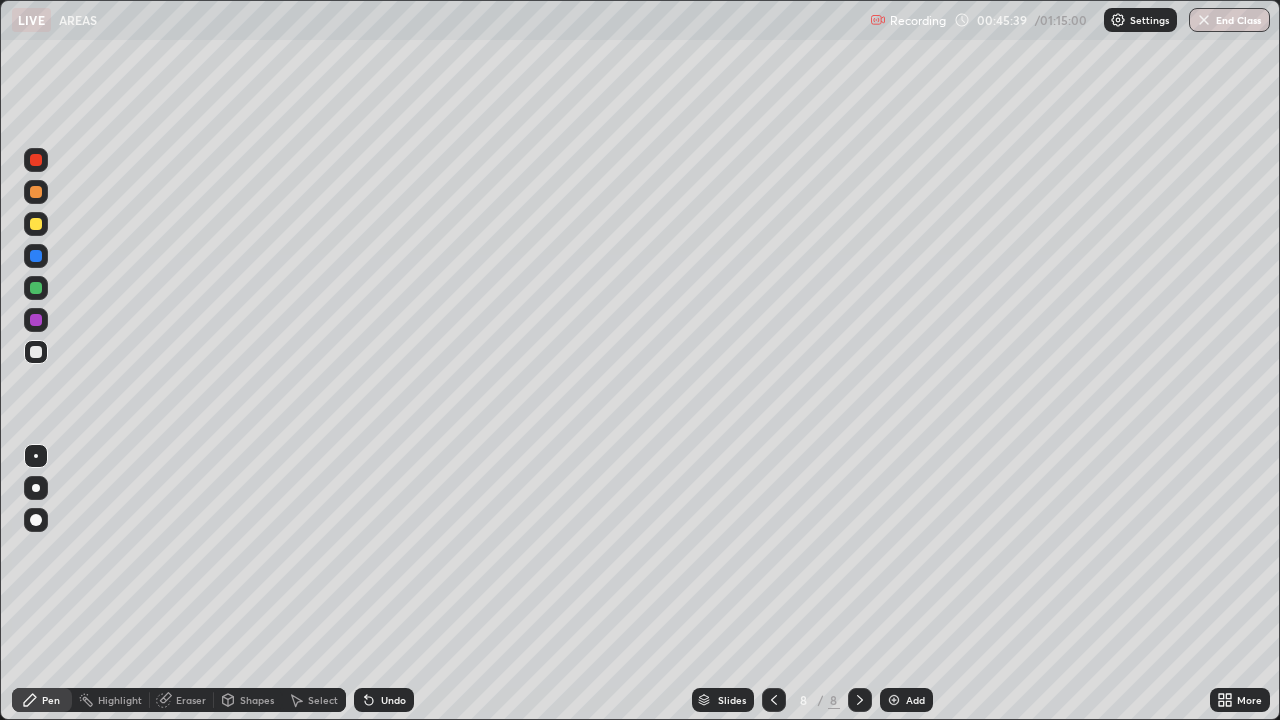 click 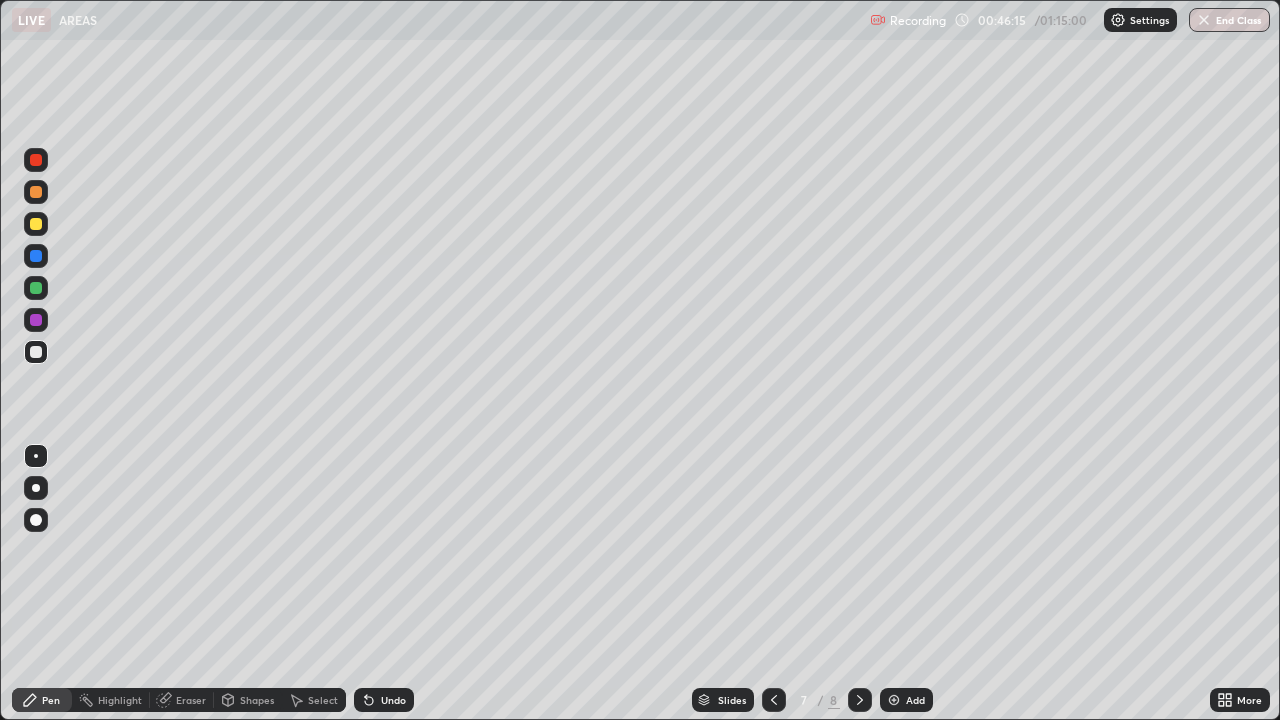click 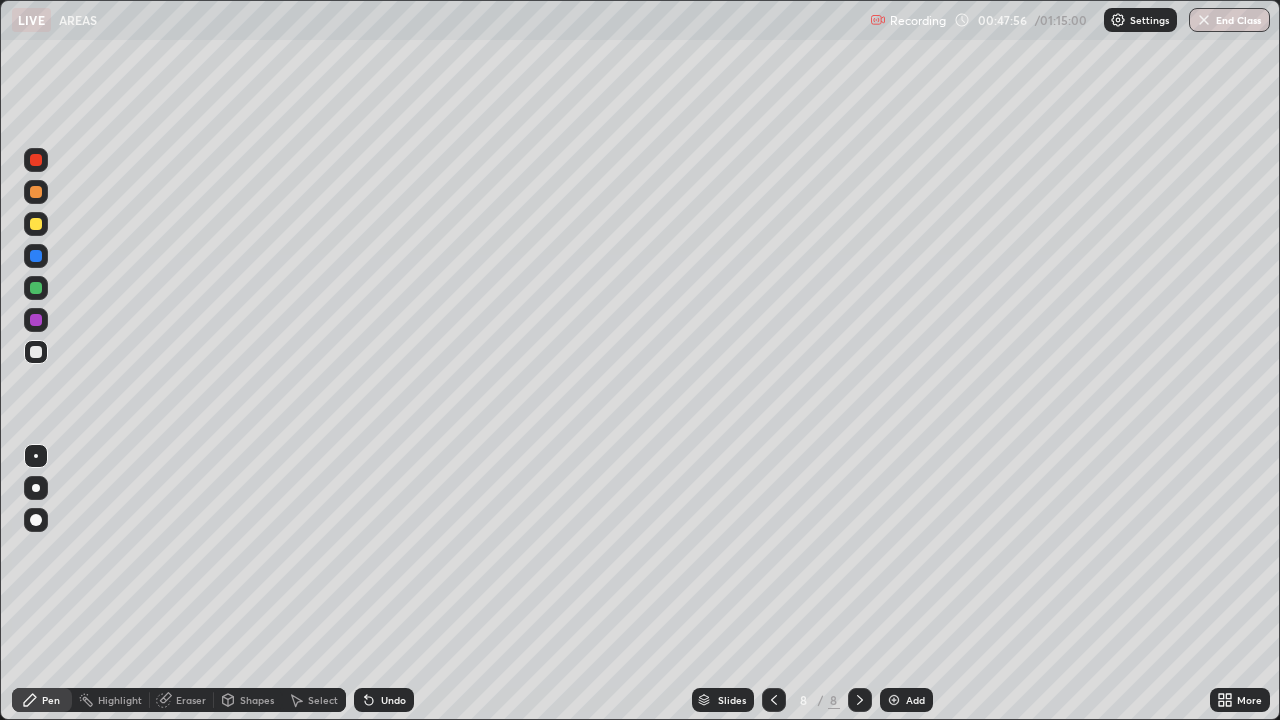 click at bounding box center (36, 320) 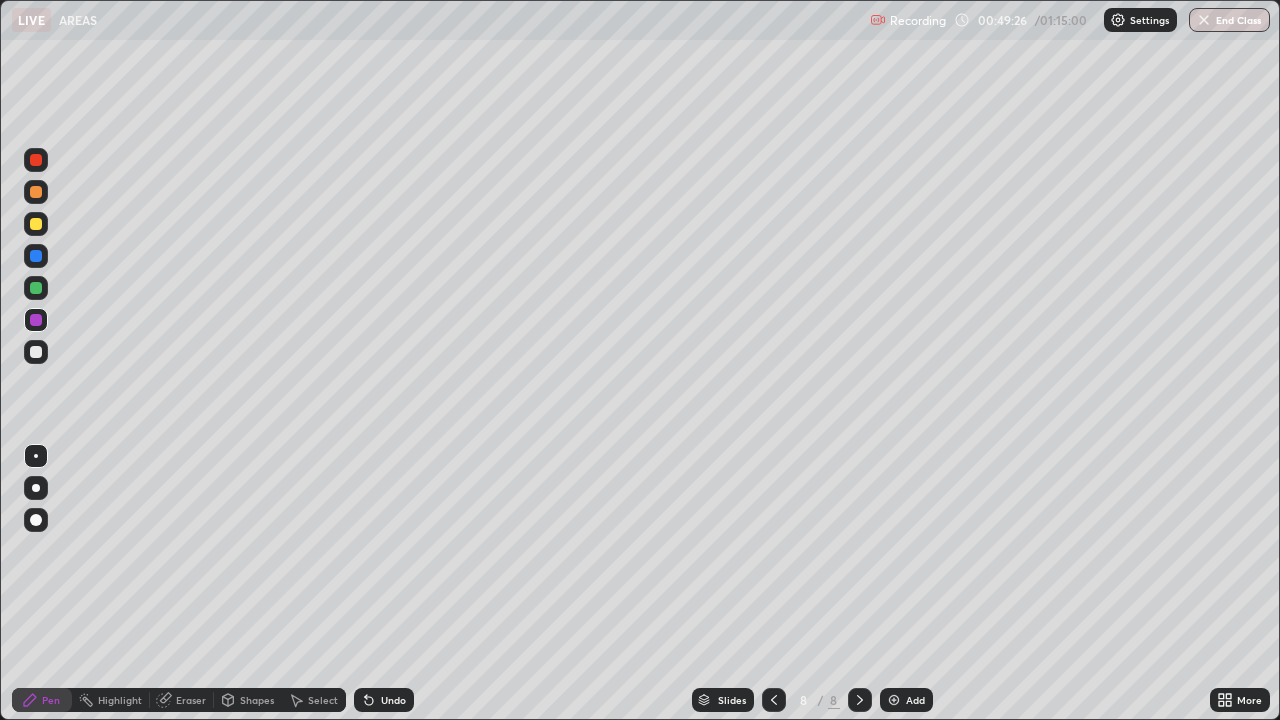 click at bounding box center [36, 352] 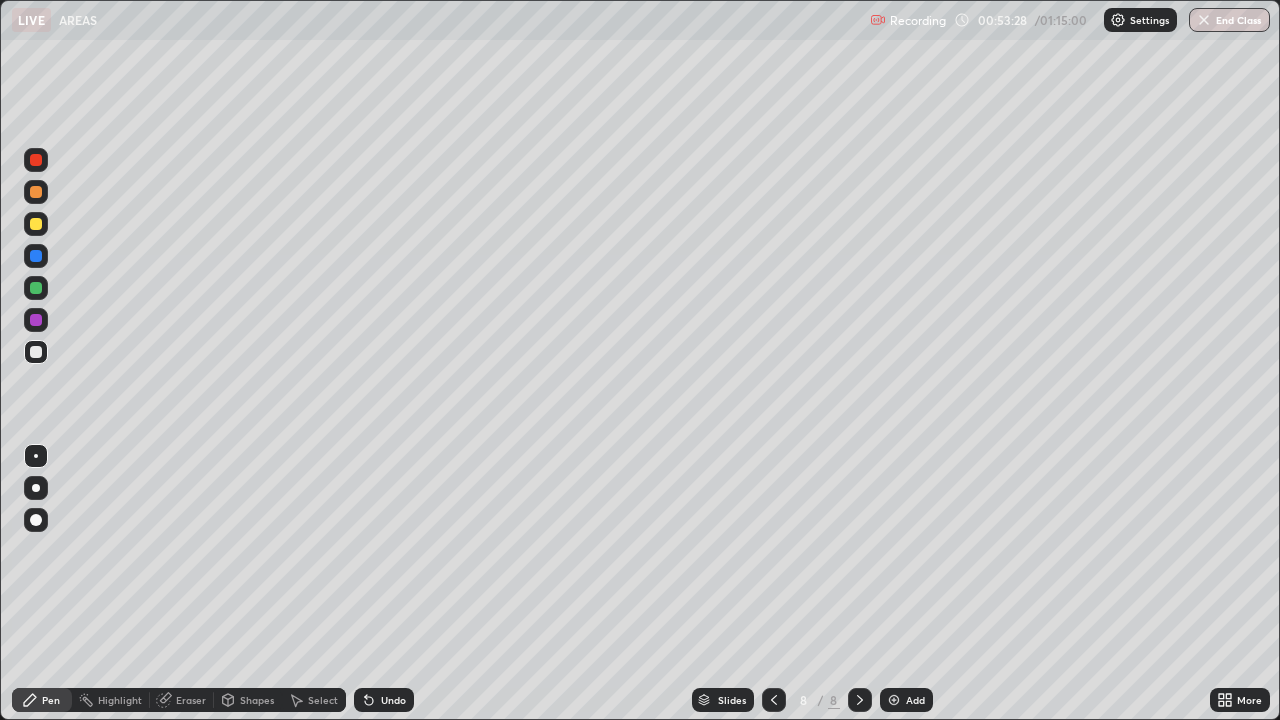 click on "Add" at bounding box center [906, 700] 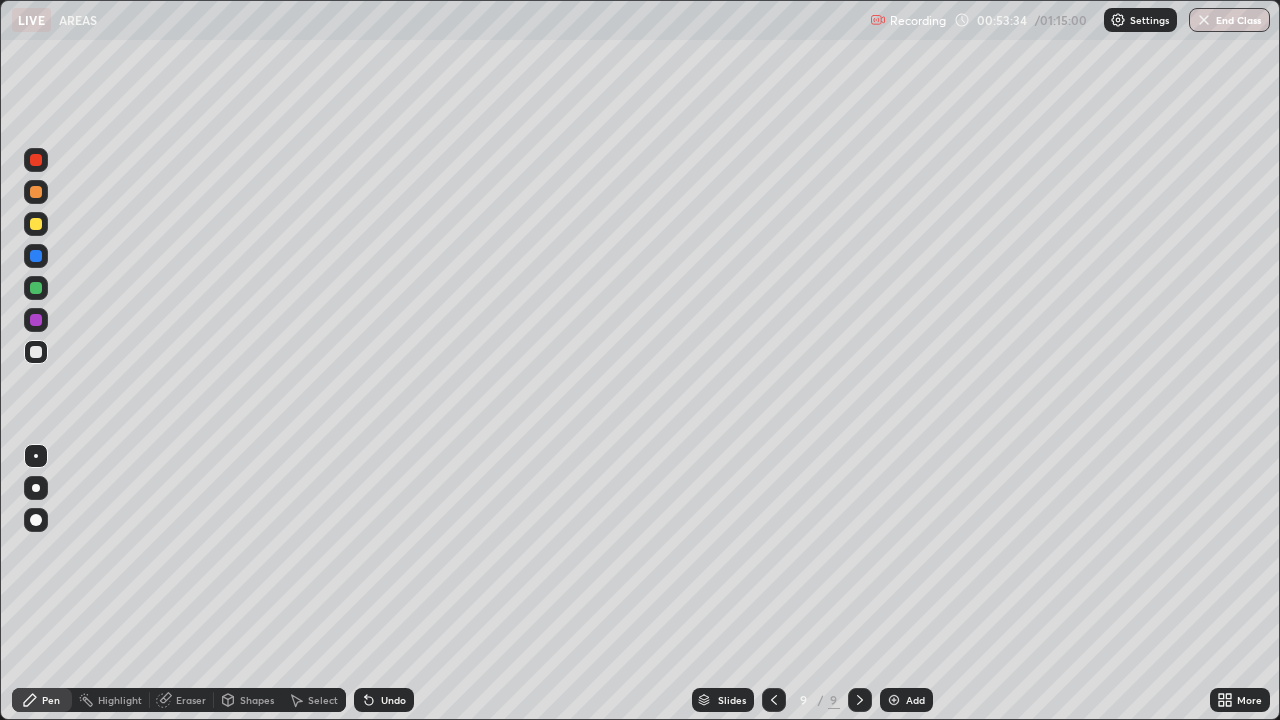 click at bounding box center [36, 160] 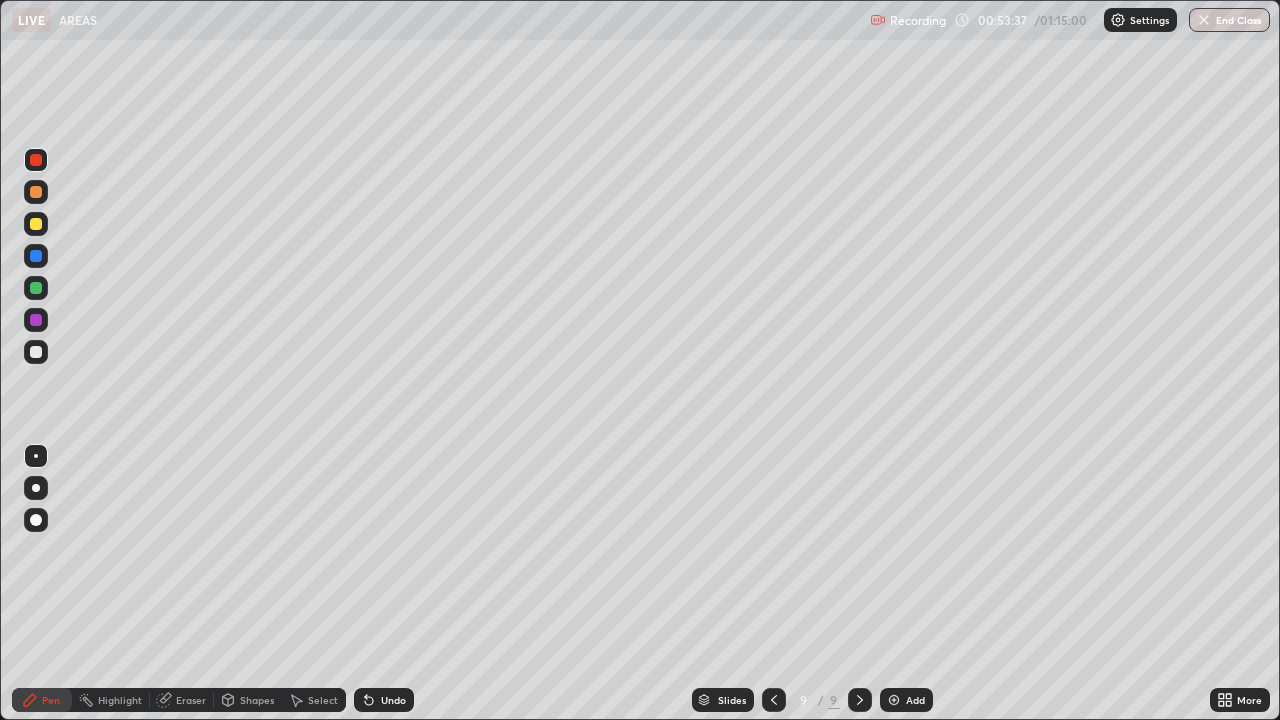 click at bounding box center (36, 352) 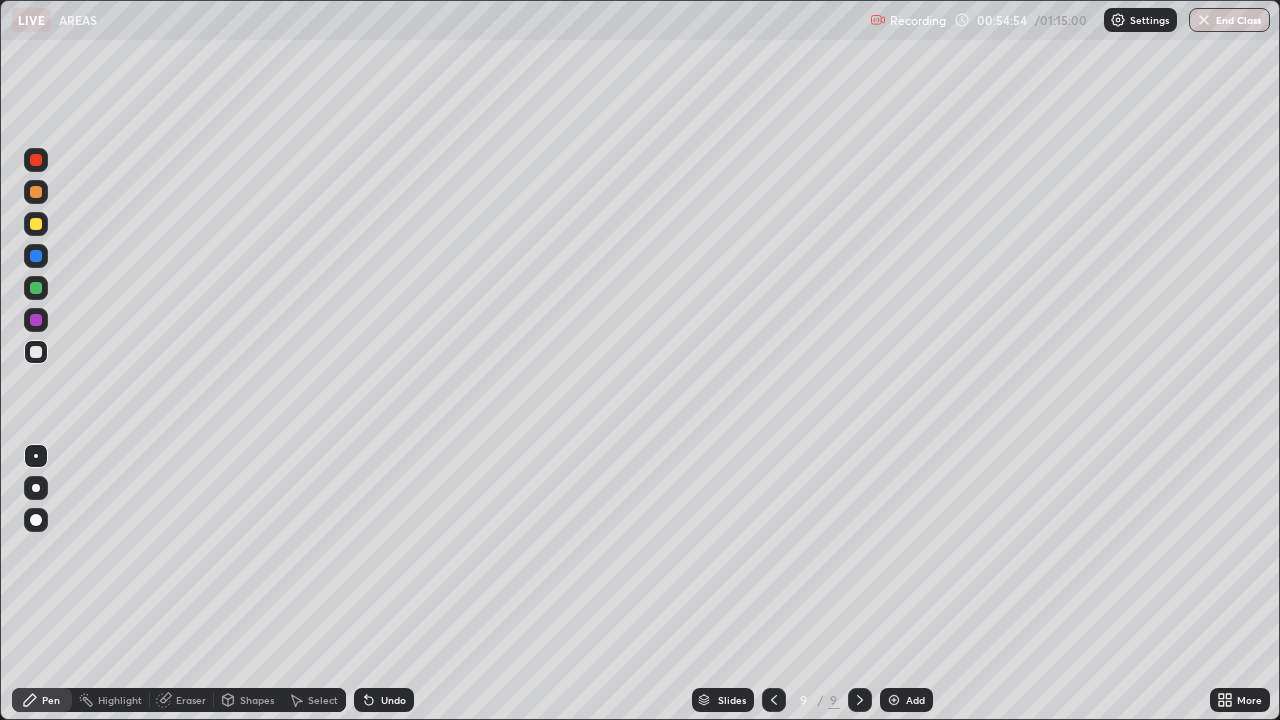 click on "Eraser" at bounding box center [191, 700] 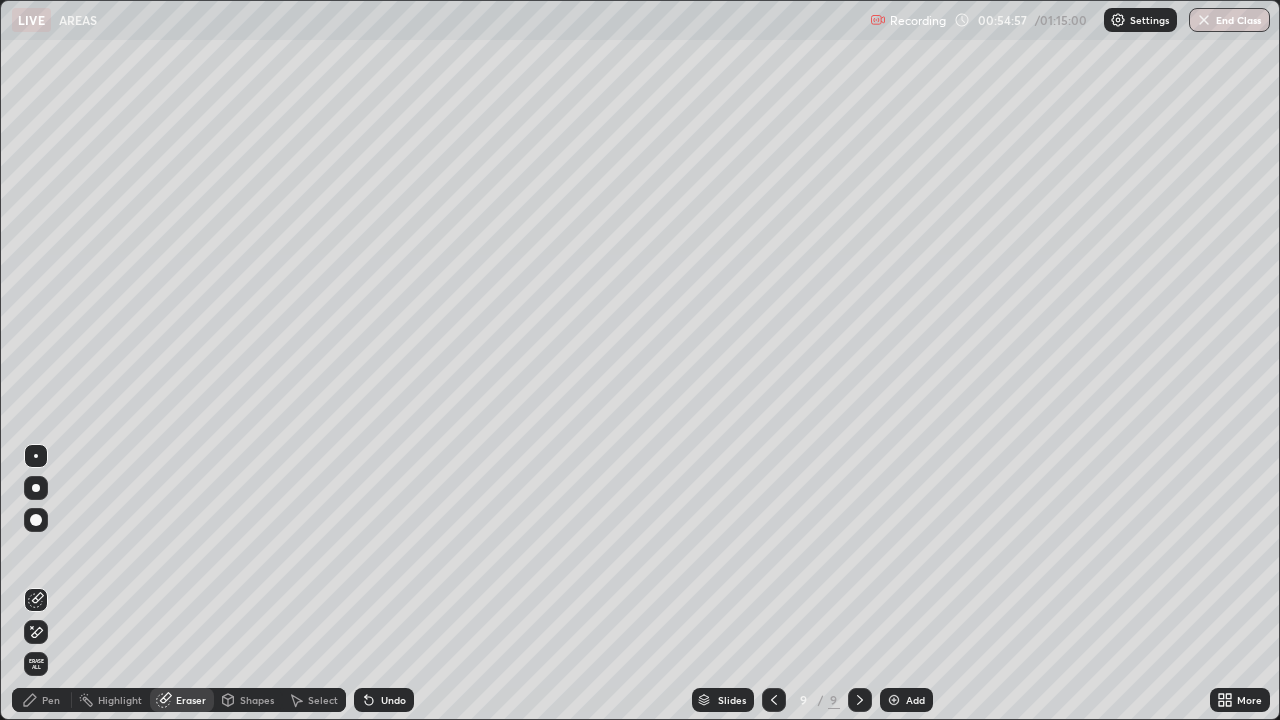 click on "Pen" at bounding box center [42, 700] 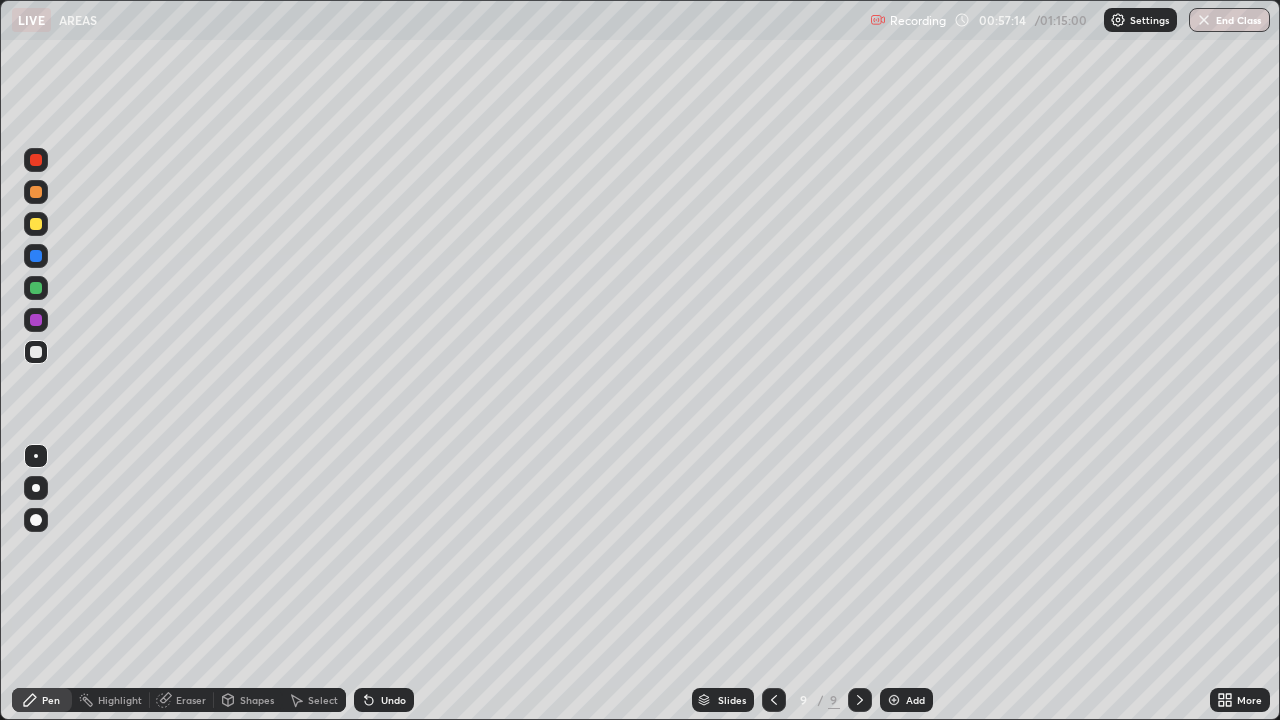 click at bounding box center (36, 352) 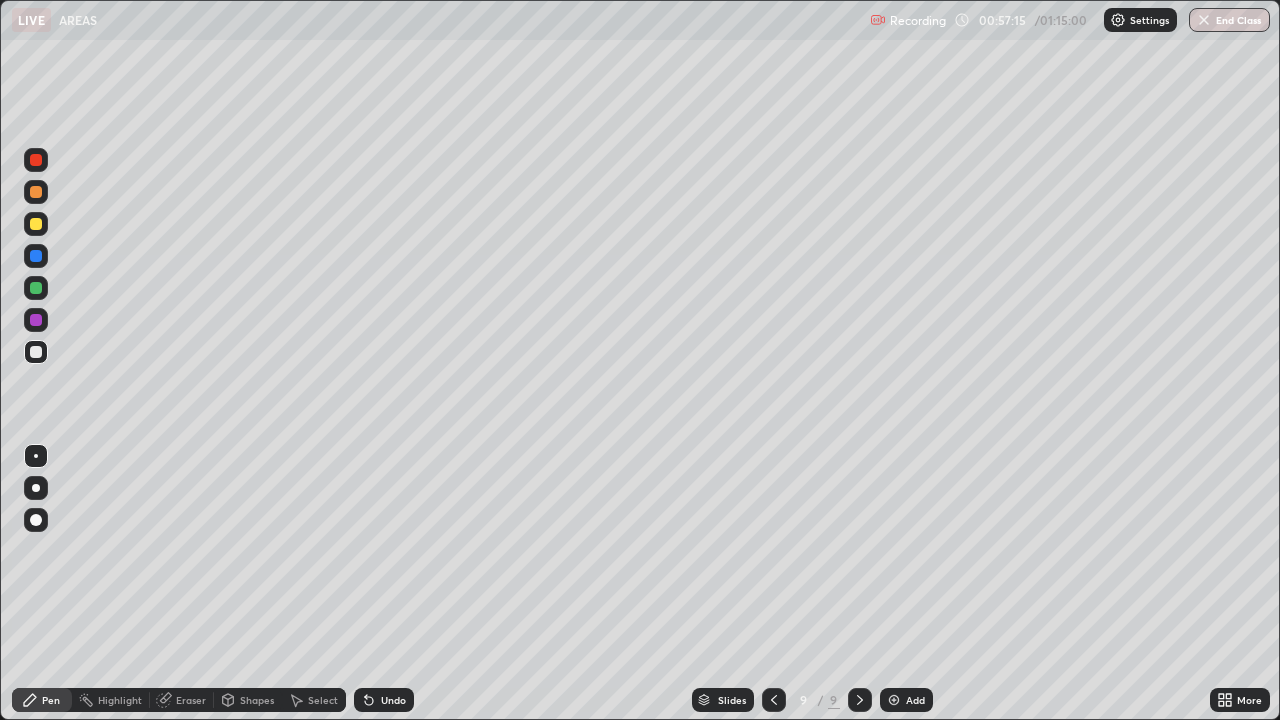 click at bounding box center (36, 320) 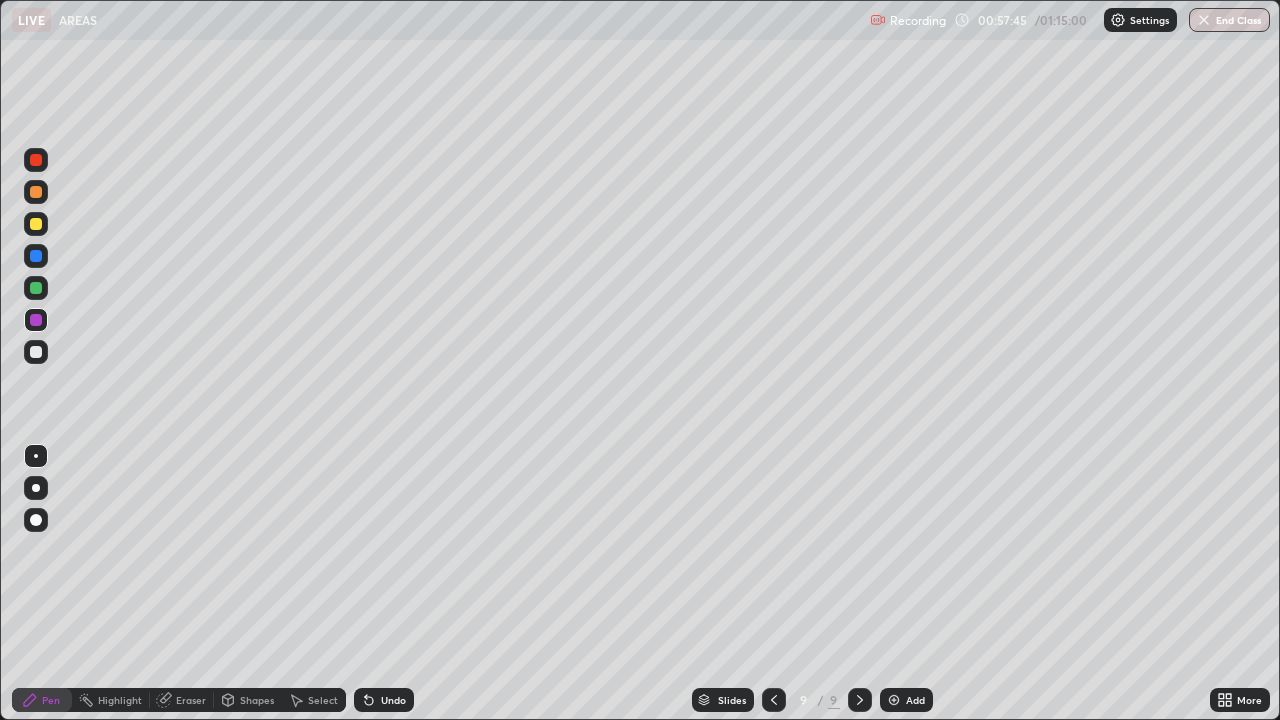 click at bounding box center (36, 352) 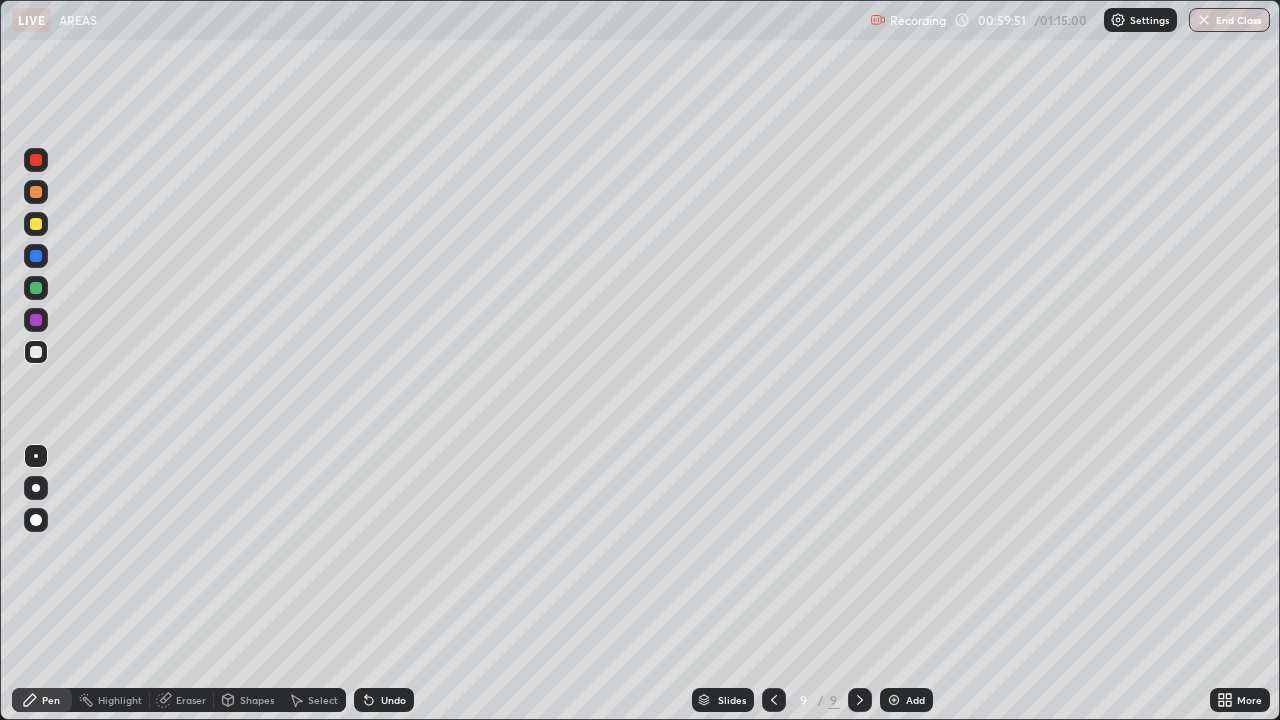 click at bounding box center (36, 288) 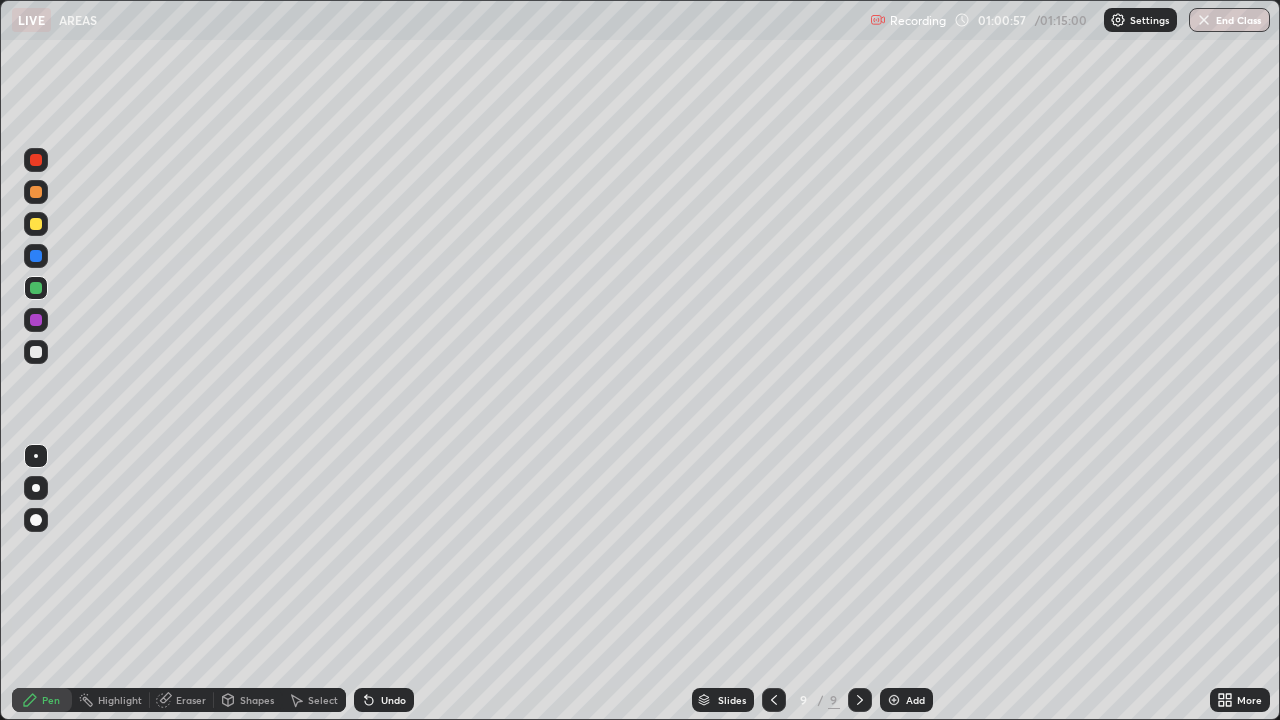 click at bounding box center [894, 700] 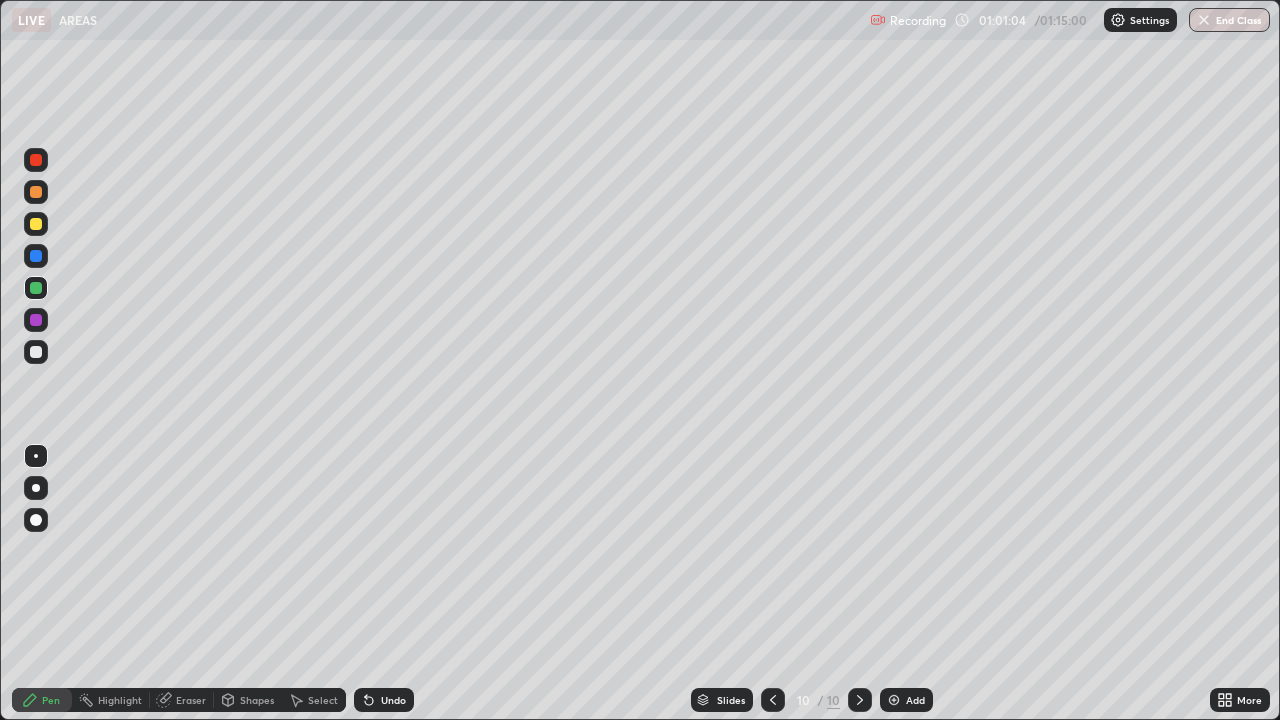 click on "Undo" at bounding box center (393, 700) 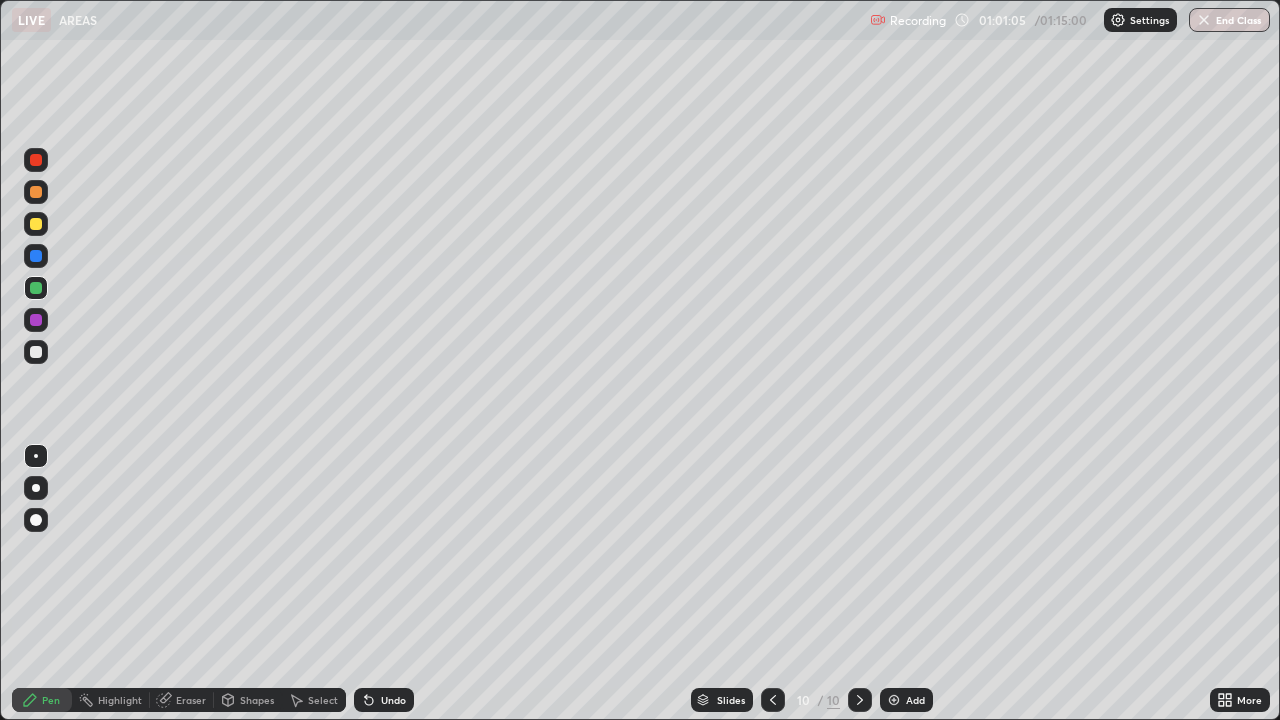 click 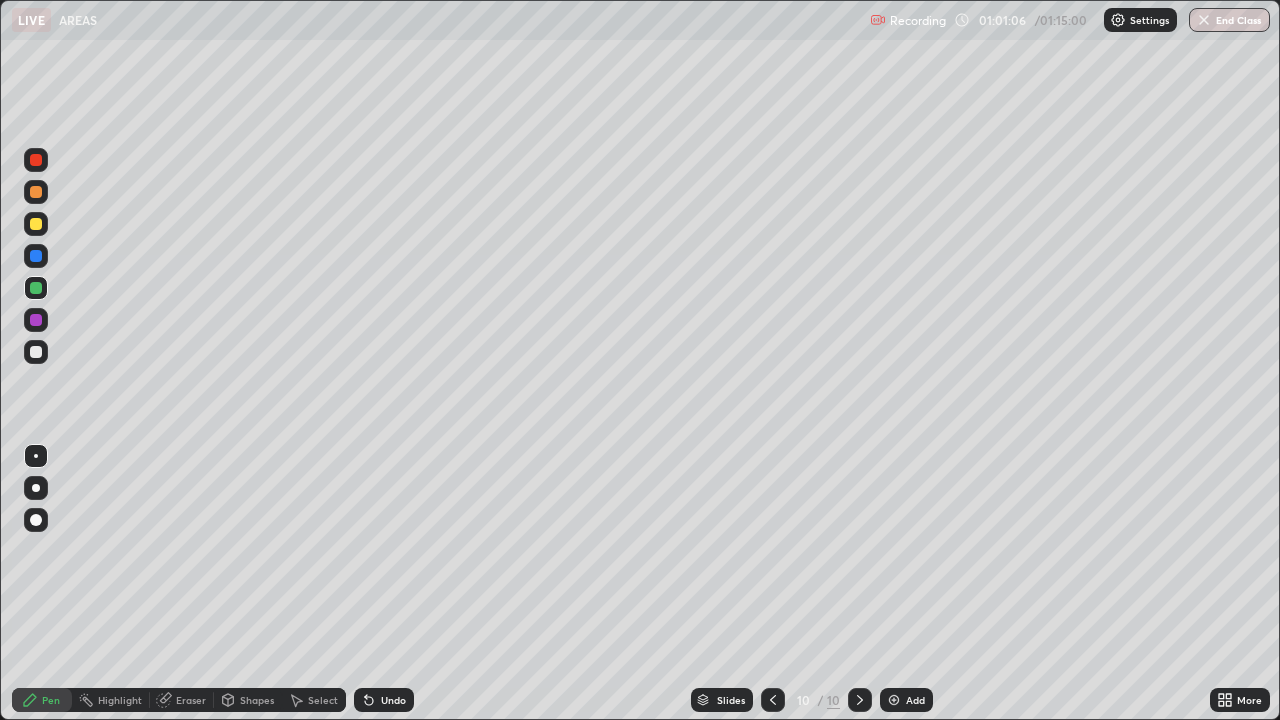 click on "Undo" at bounding box center [393, 700] 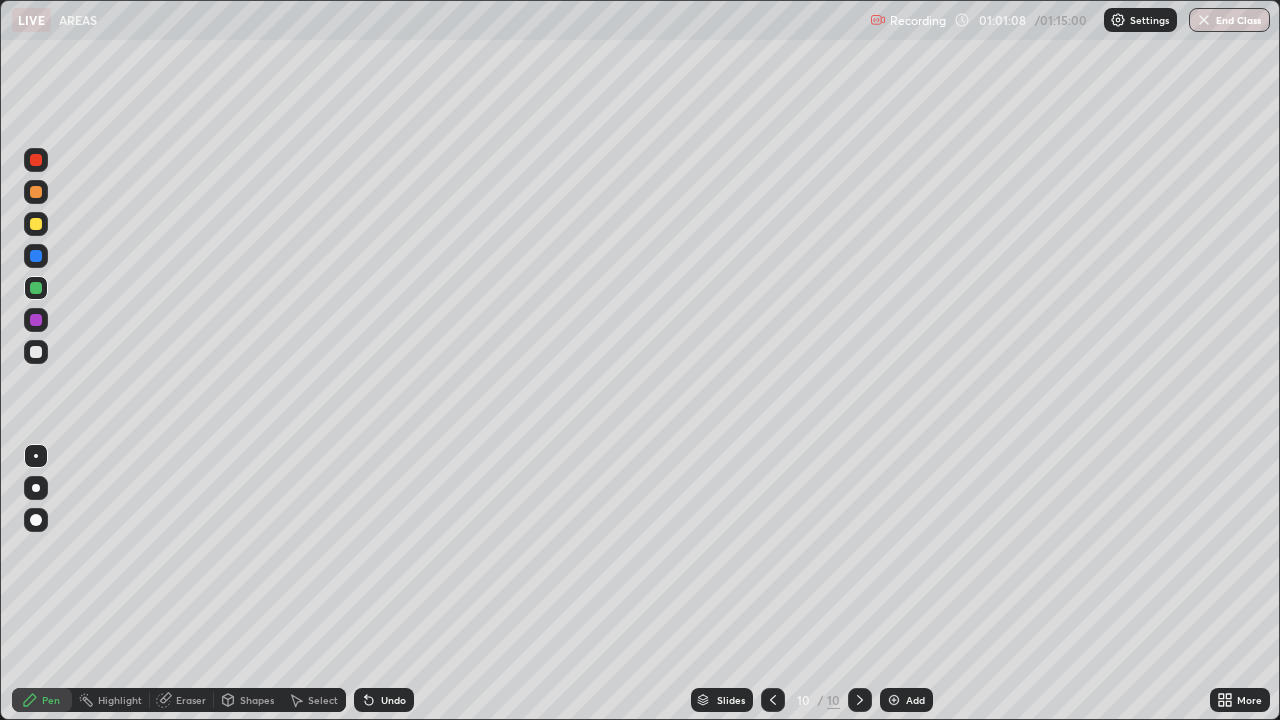 click on "Pen" at bounding box center (51, 700) 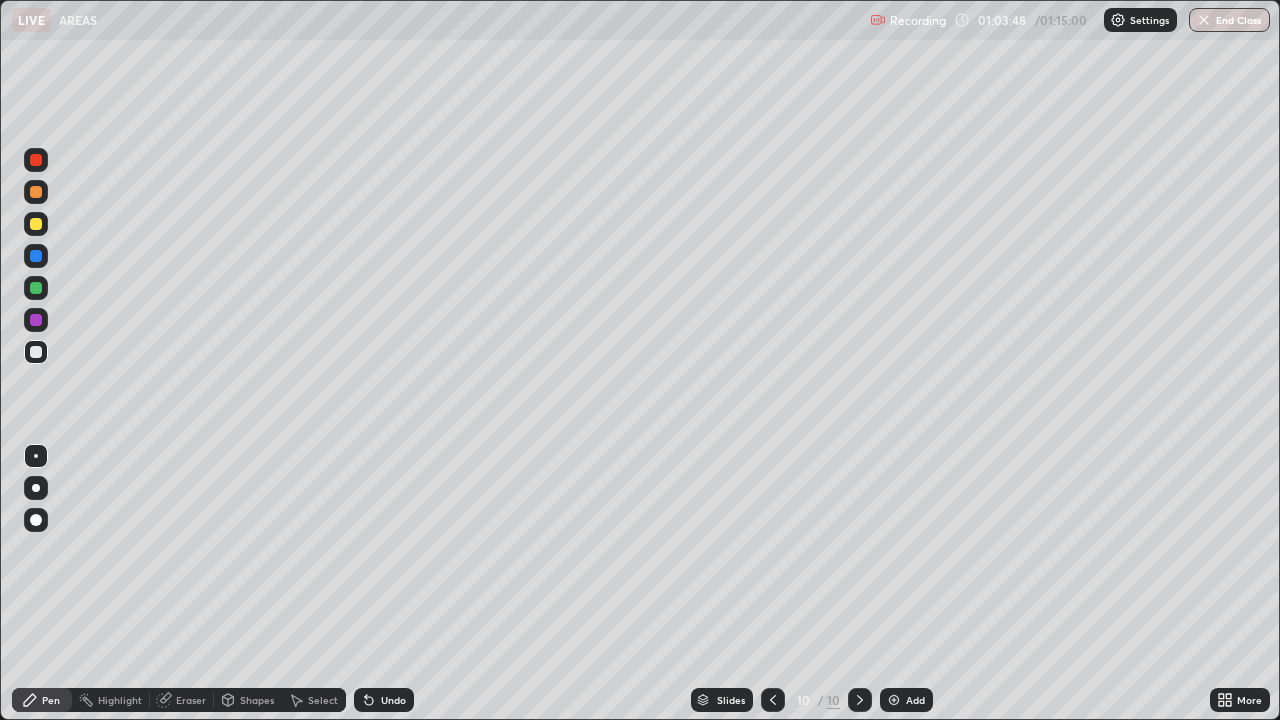 click on "Undo" at bounding box center [393, 700] 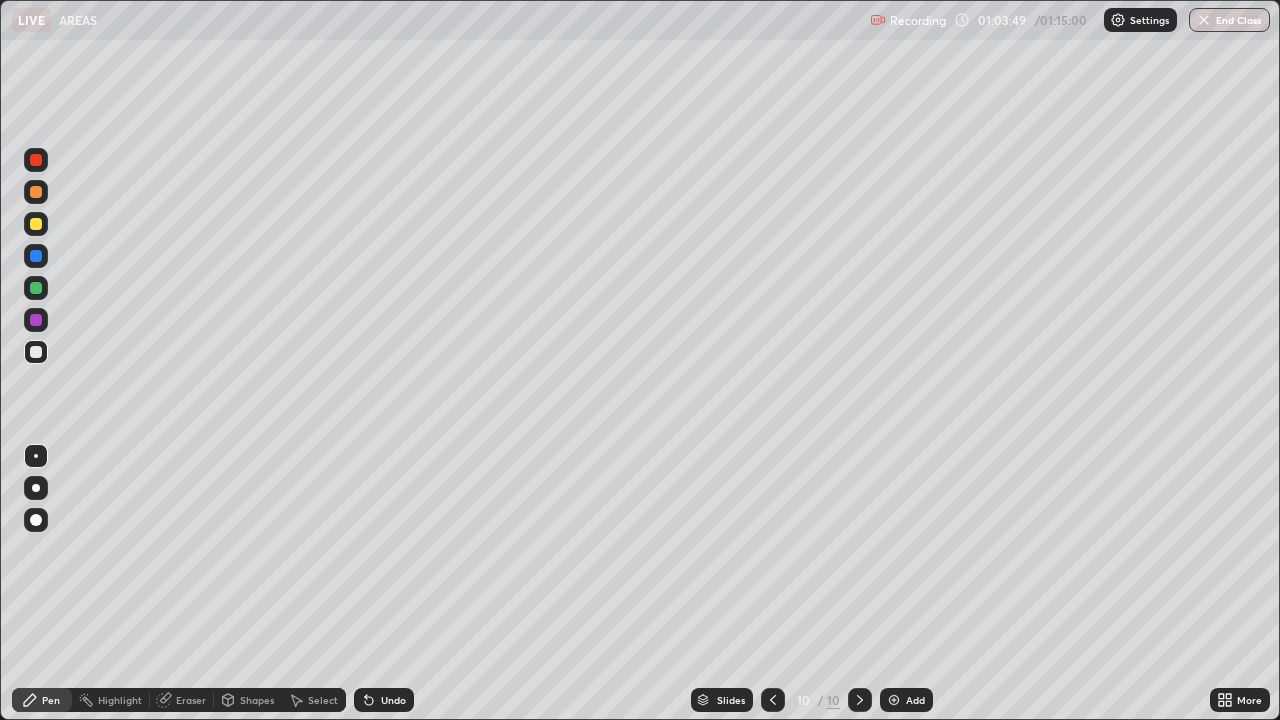 click on "Undo" at bounding box center [393, 700] 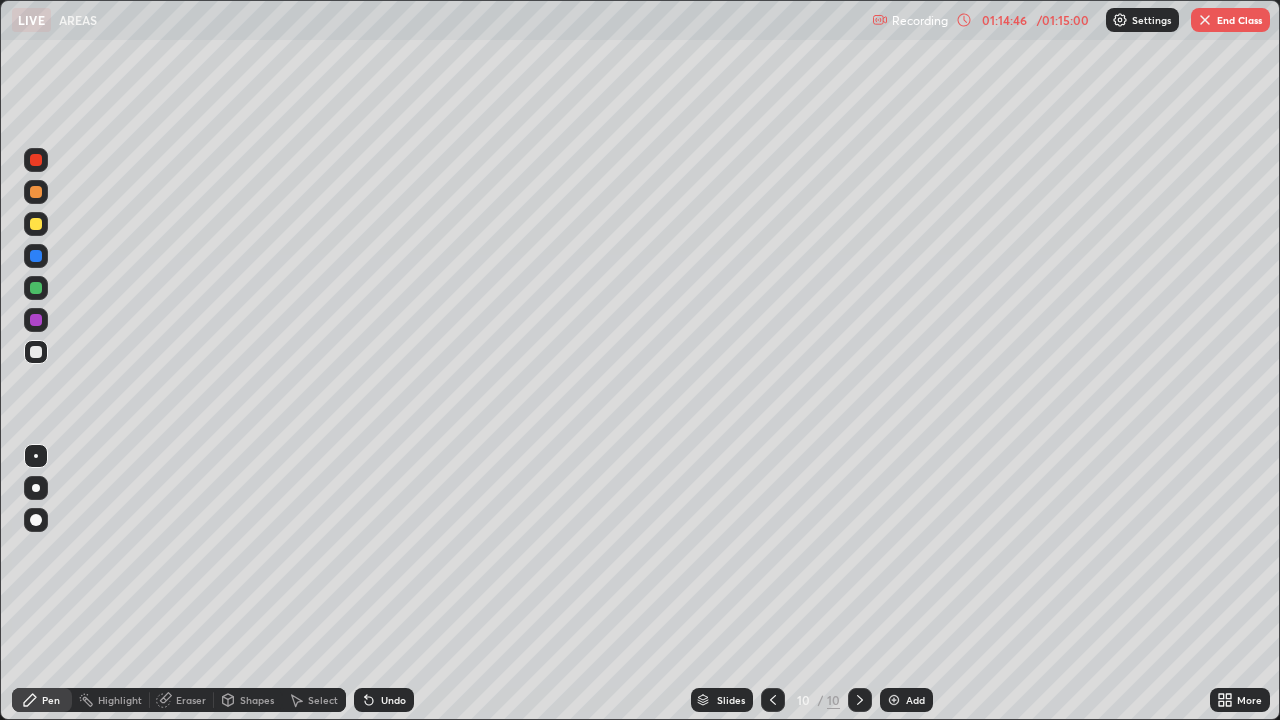click on "Add" at bounding box center (906, 700) 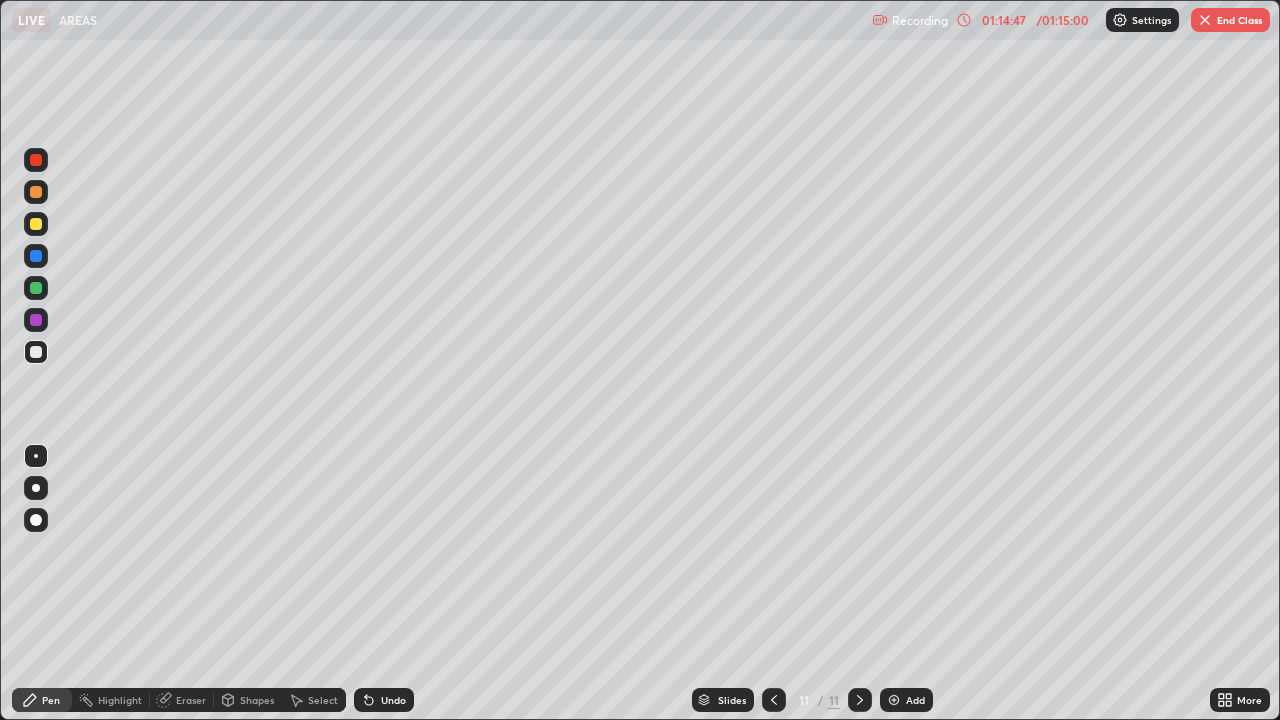 click on "End Class" at bounding box center [1230, 20] 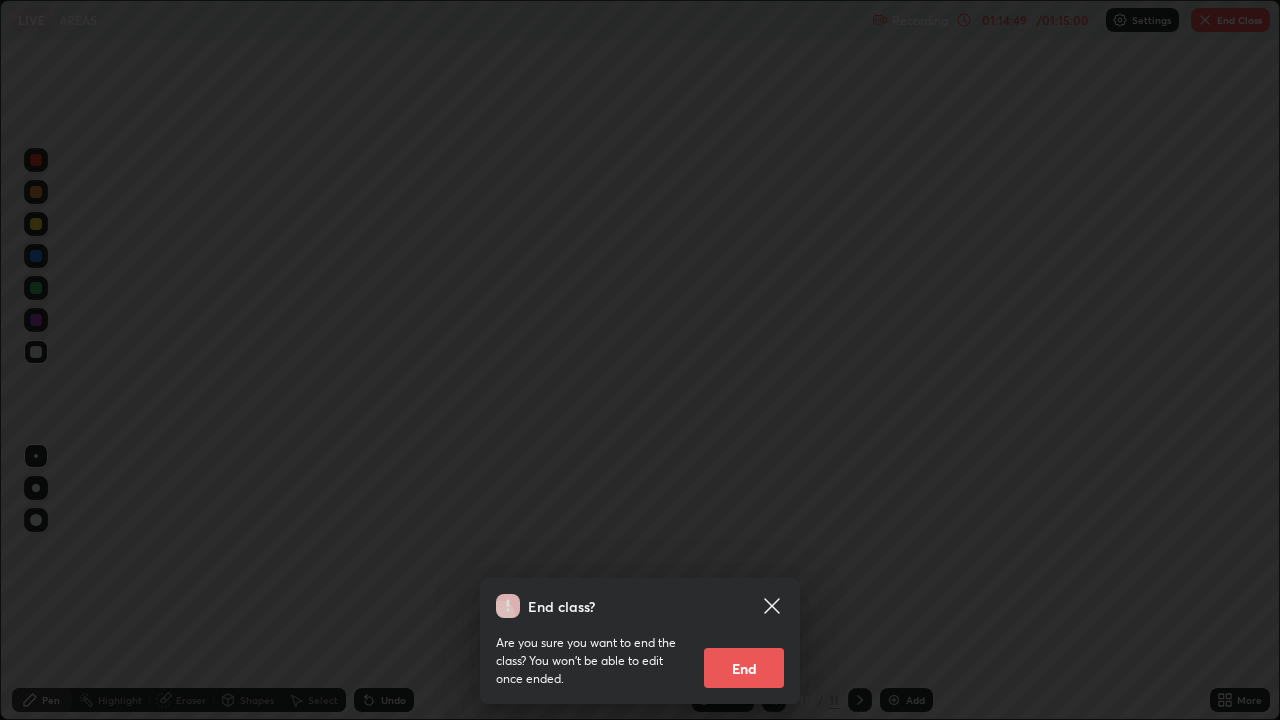 click on "End" at bounding box center [744, 668] 